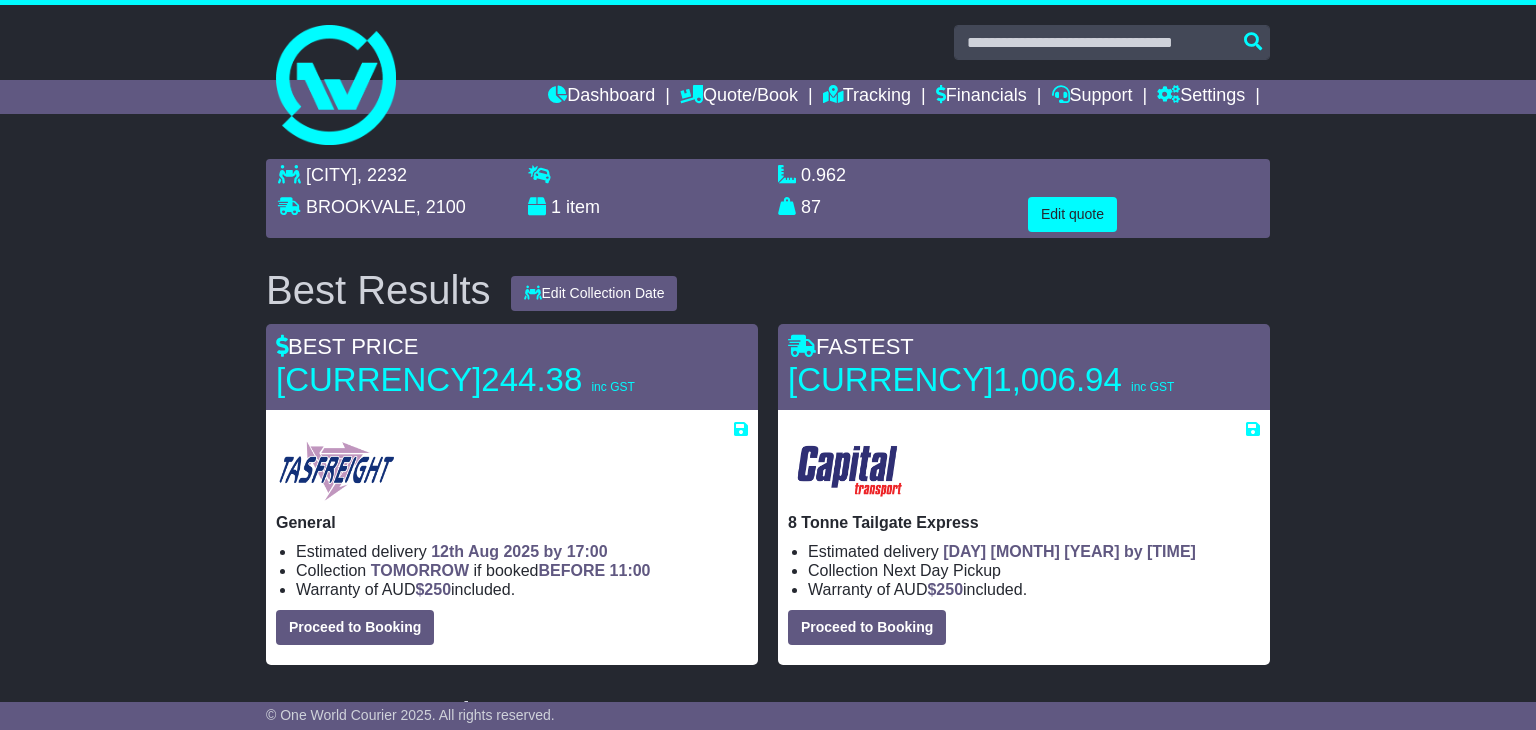 select on "*****" 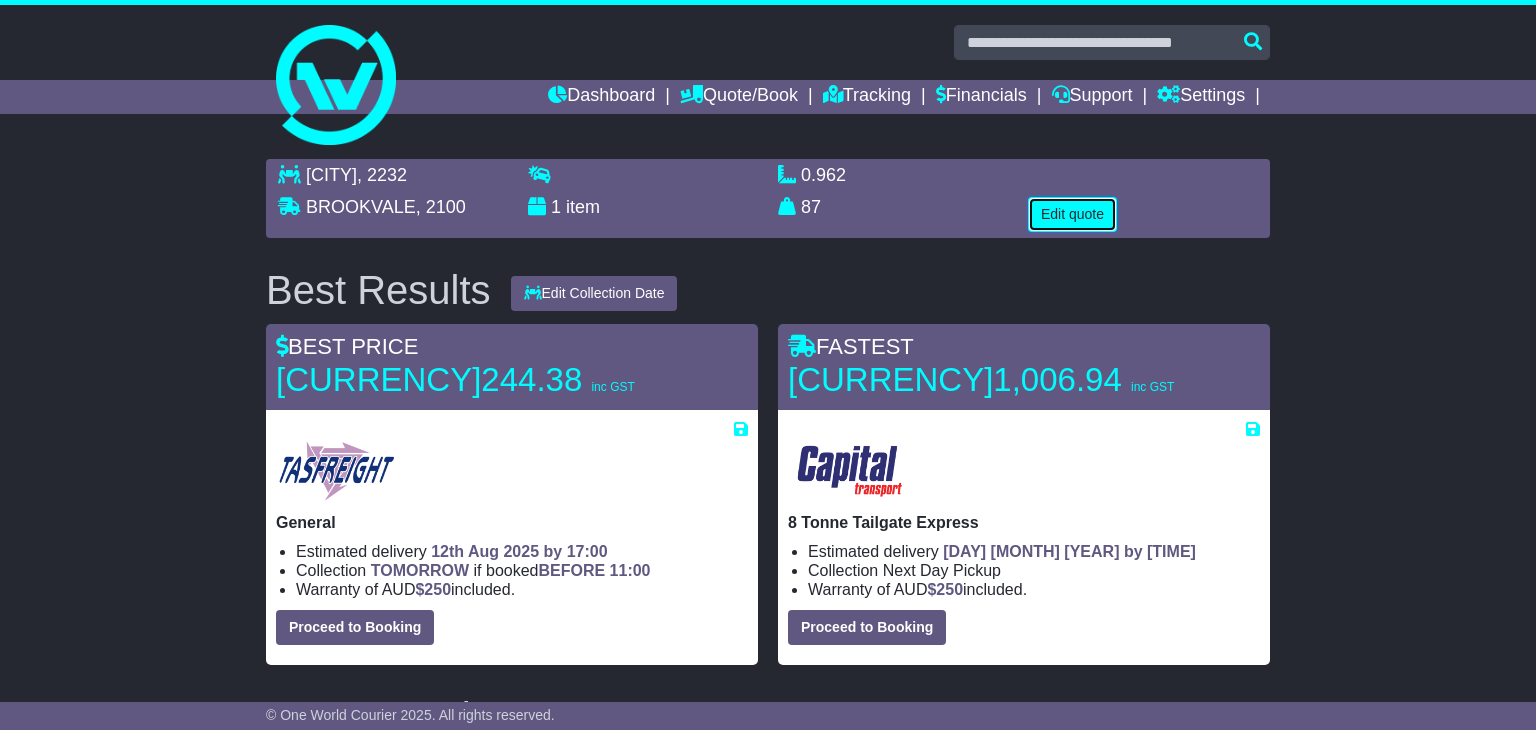 click on "Edit quote" at bounding box center (1072, 214) 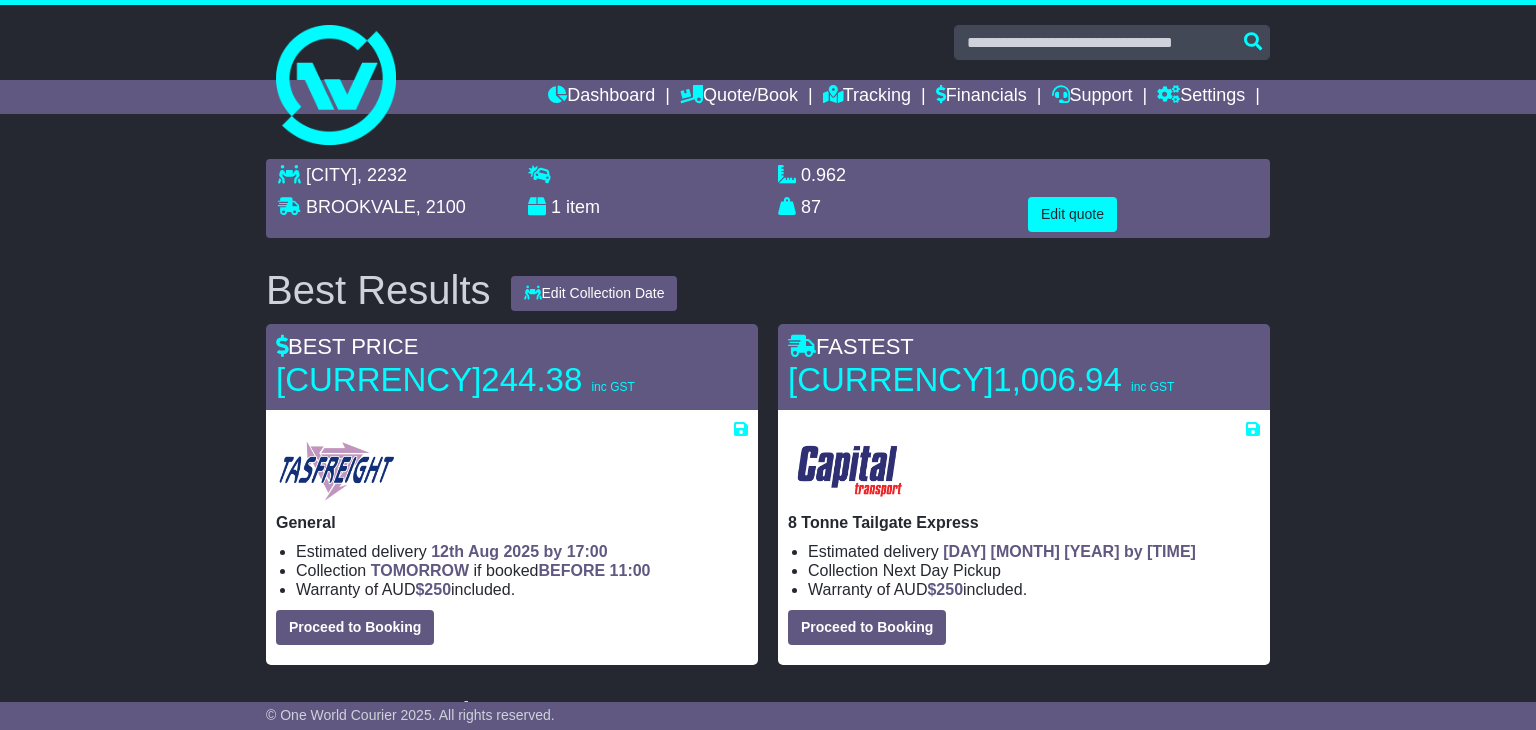 scroll, scrollTop: 0, scrollLeft: 0, axis: both 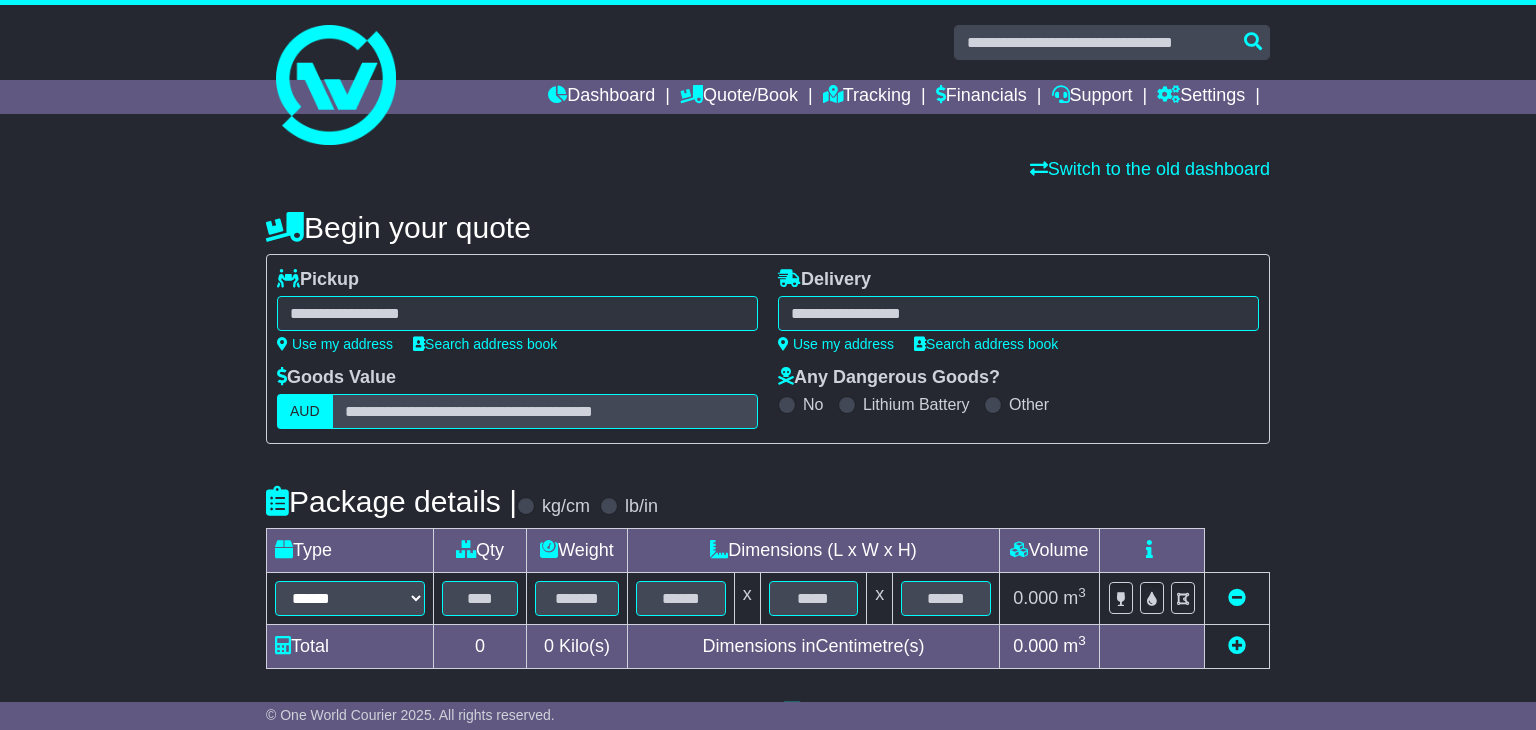 click at bounding box center [517, 313] 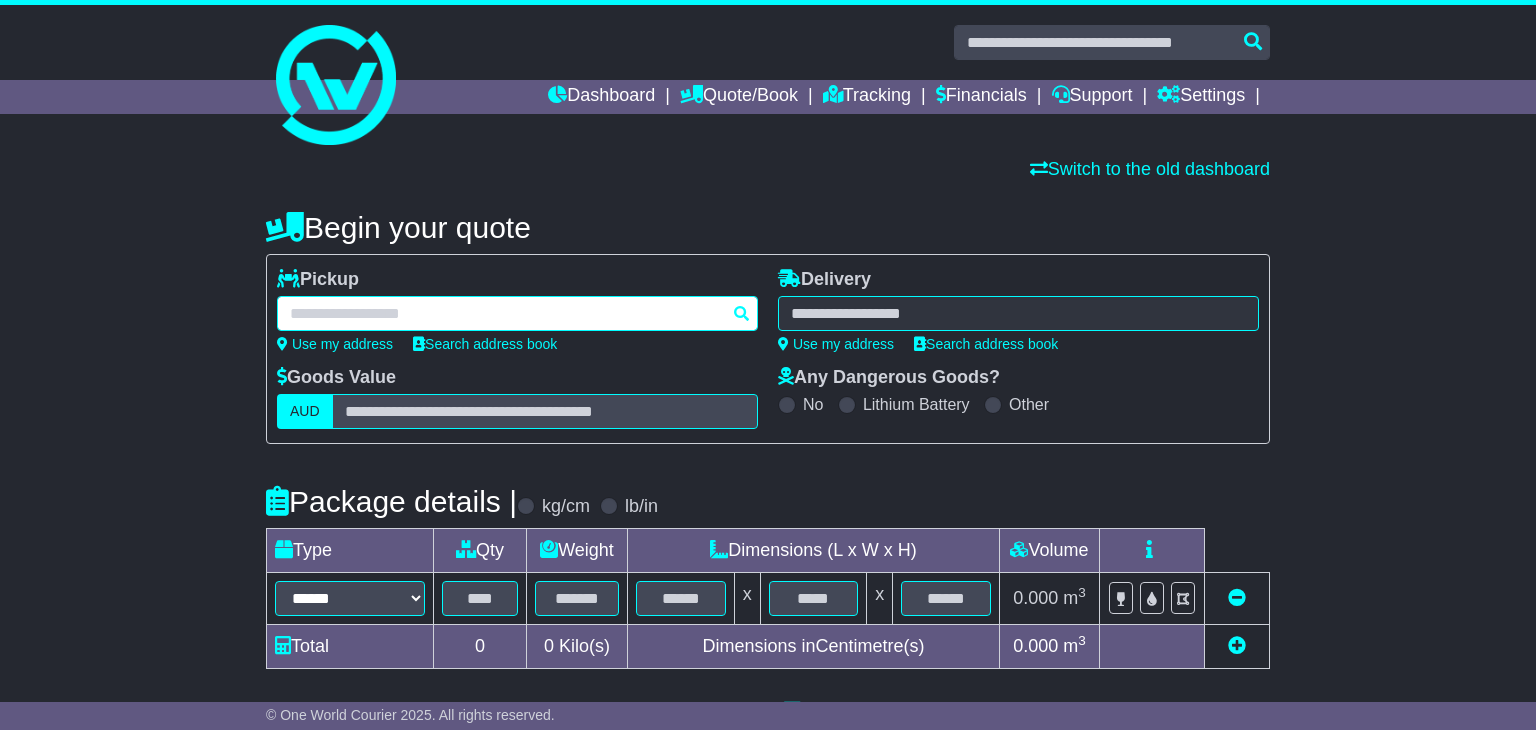 paste on "**********" 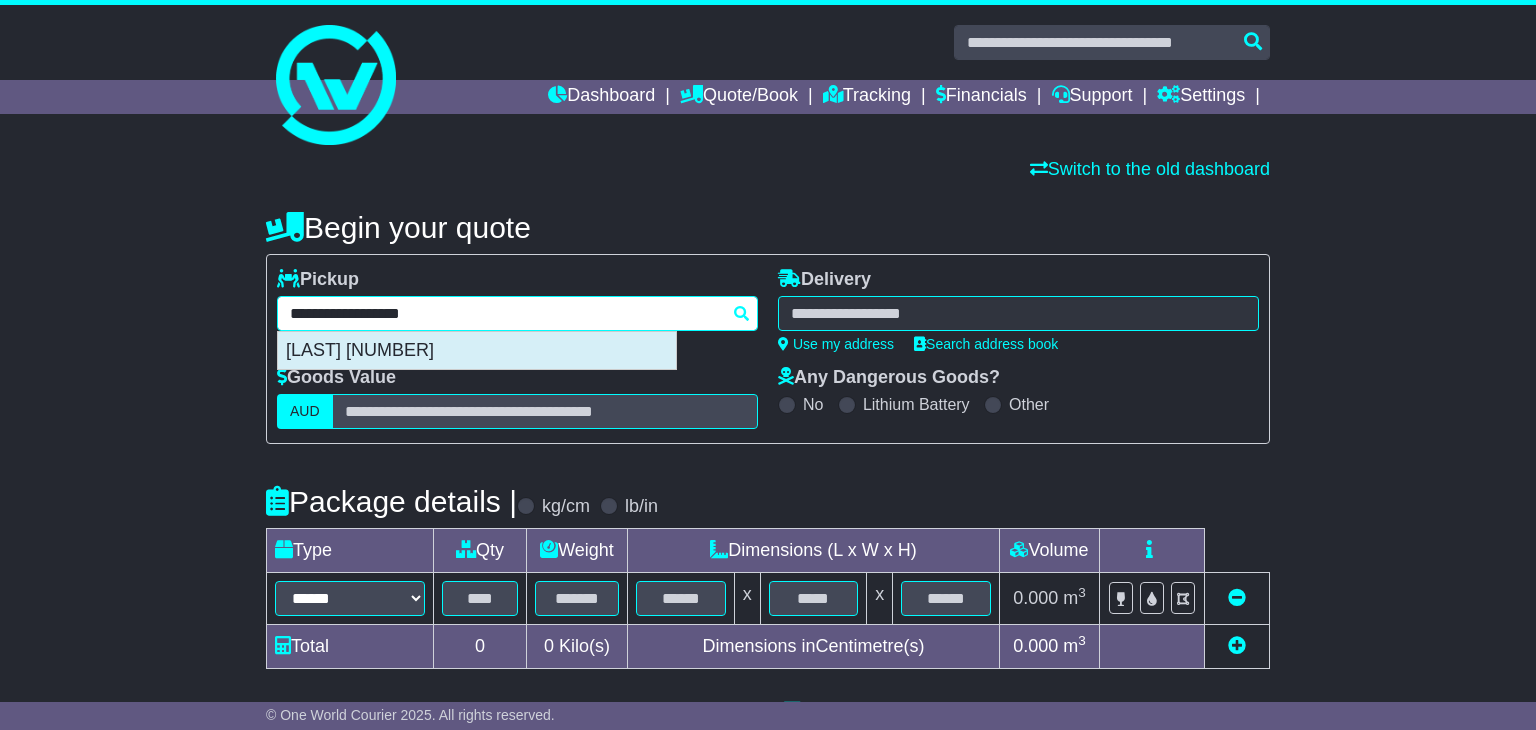 click on "[LAST] [NUMBER]" at bounding box center [477, 351] 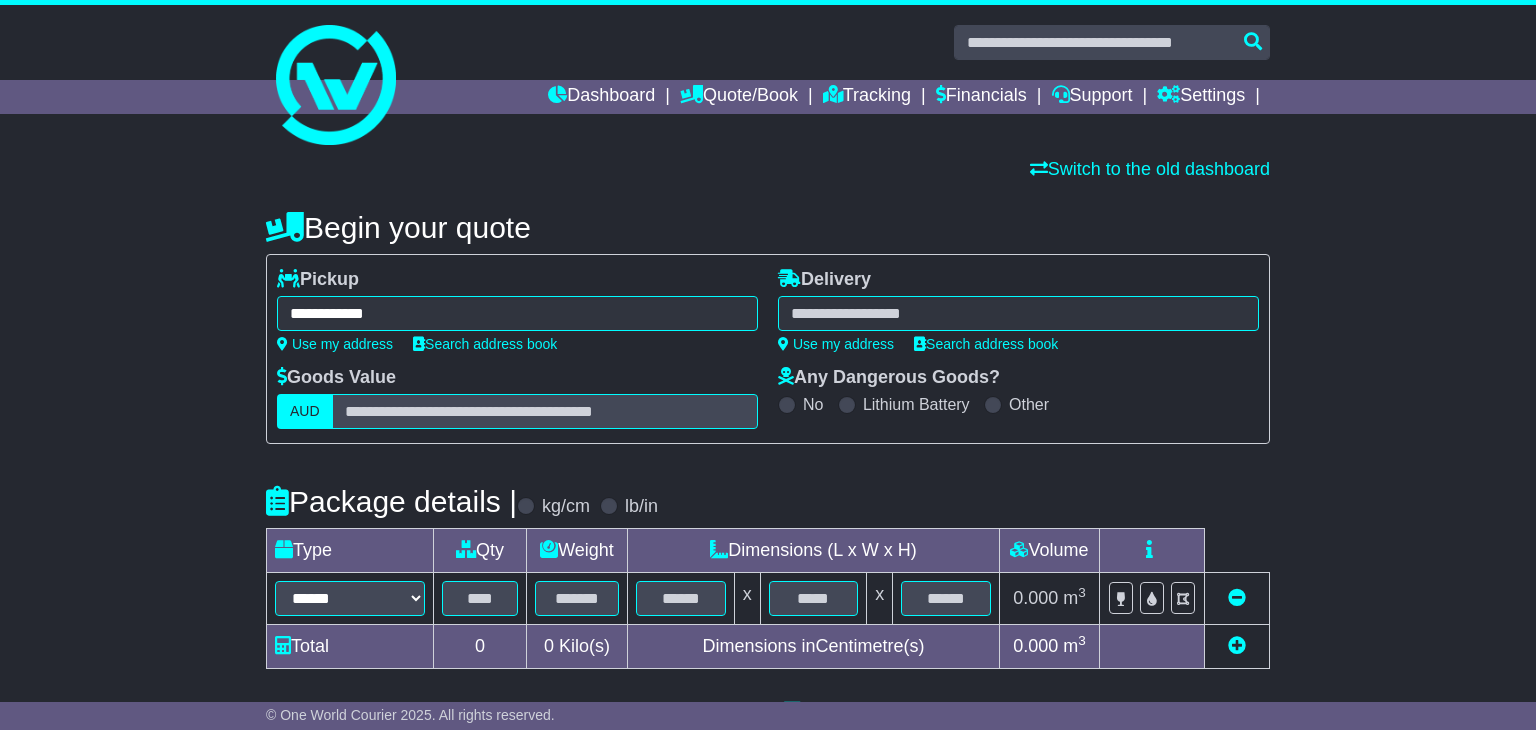 type on "**********" 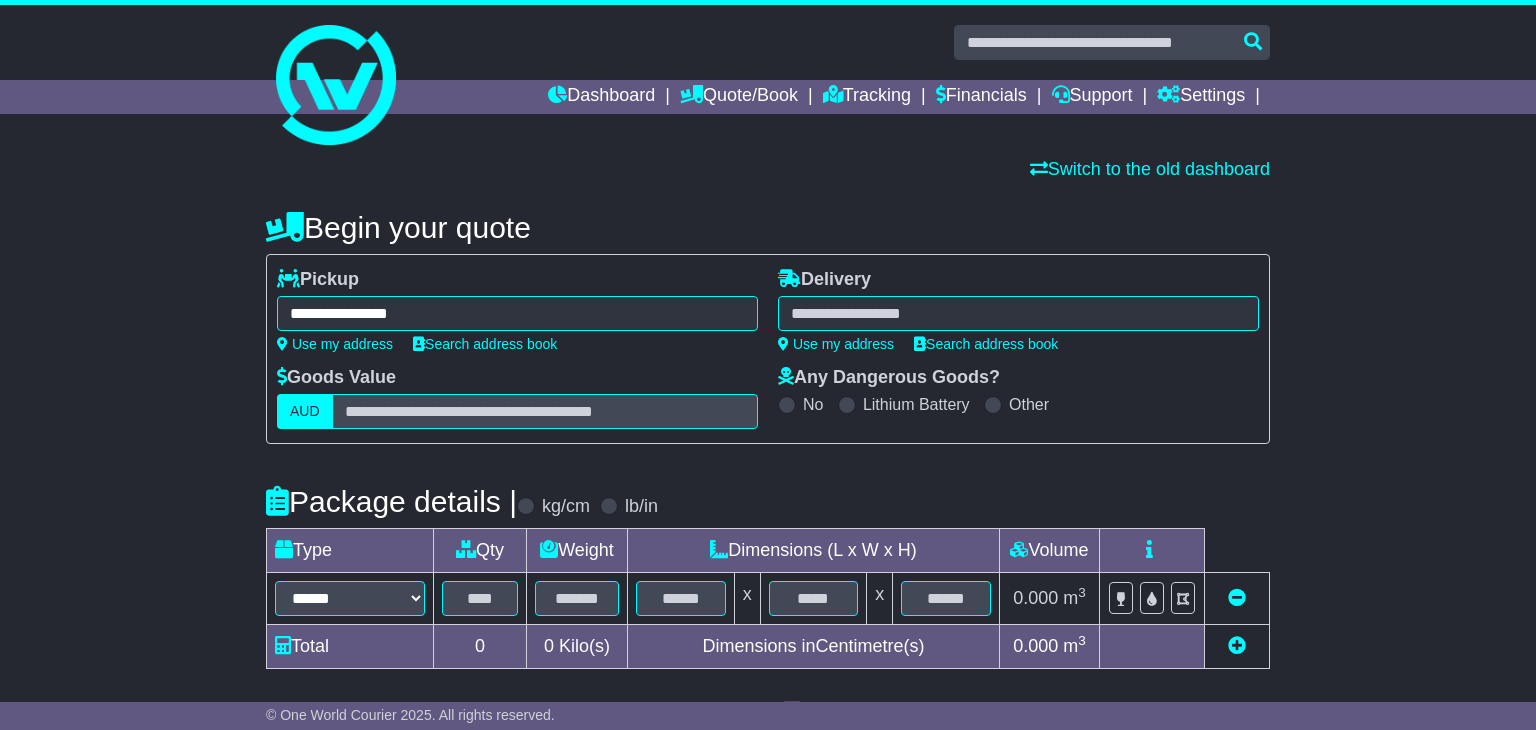 click at bounding box center (1018, 313) 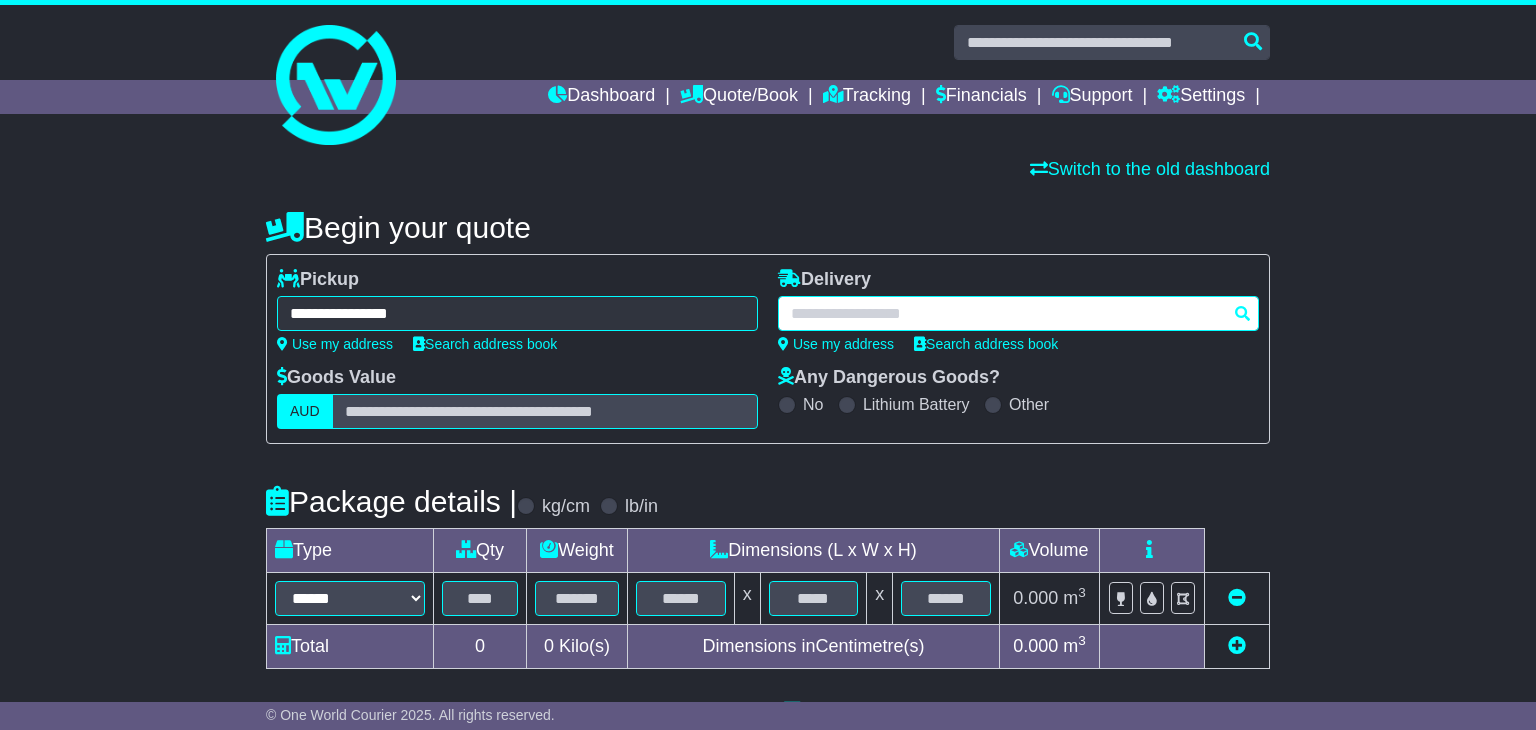 paste on "**********" 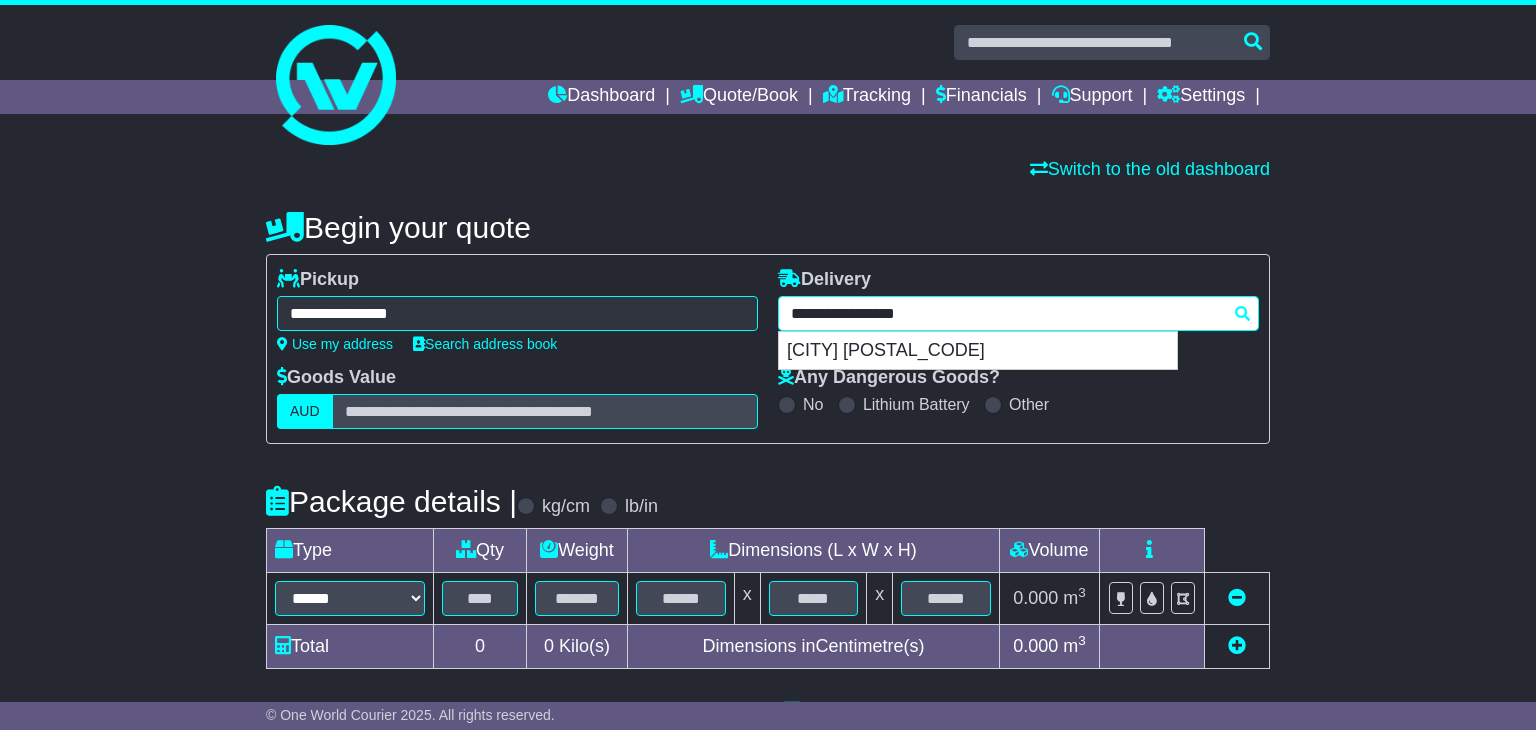 click on "[CITY] [POSTAL_CODE]" at bounding box center [978, 351] 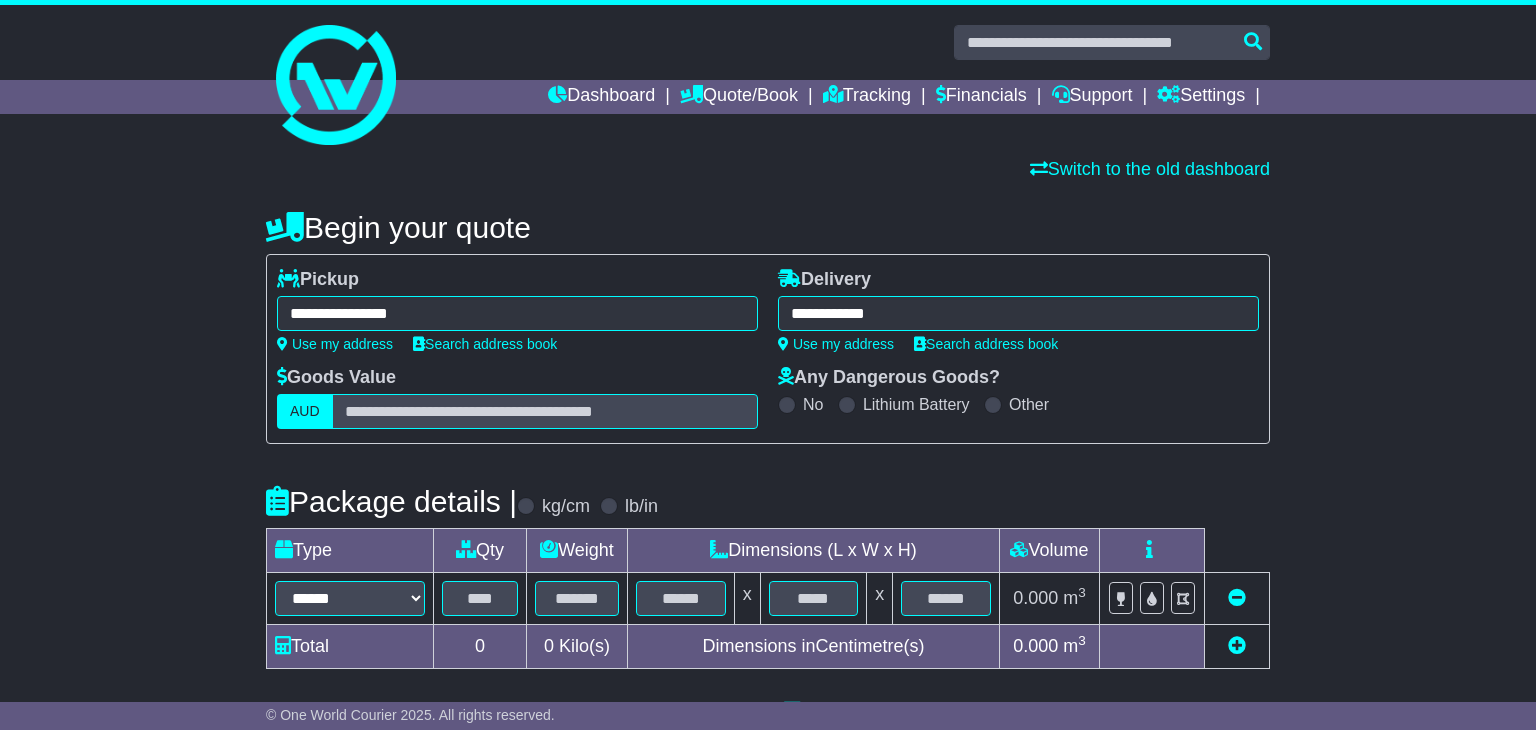type on "**********" 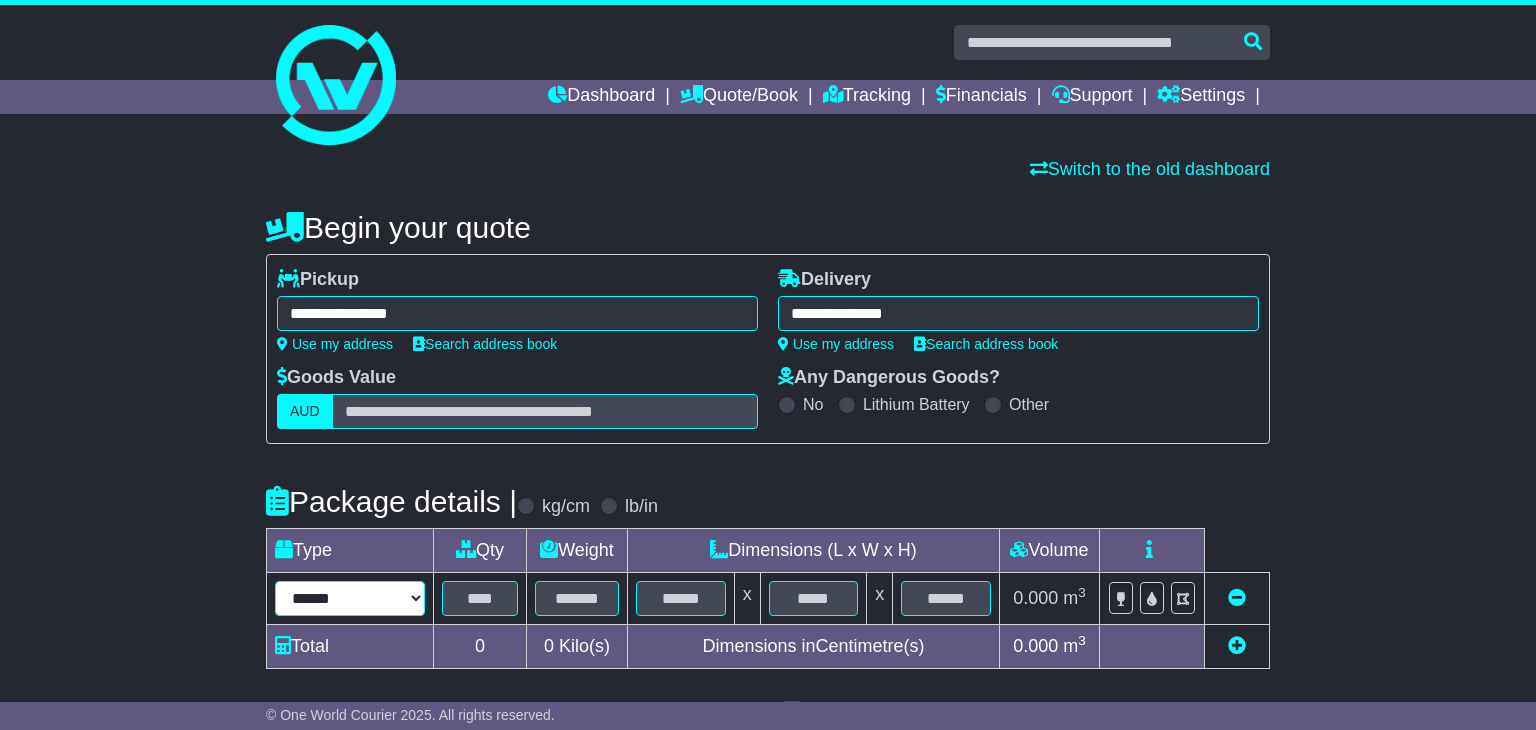 click on "****** ****** *** ******** ***** **** **** ****** *** *******" at bounding box center [350, 598] 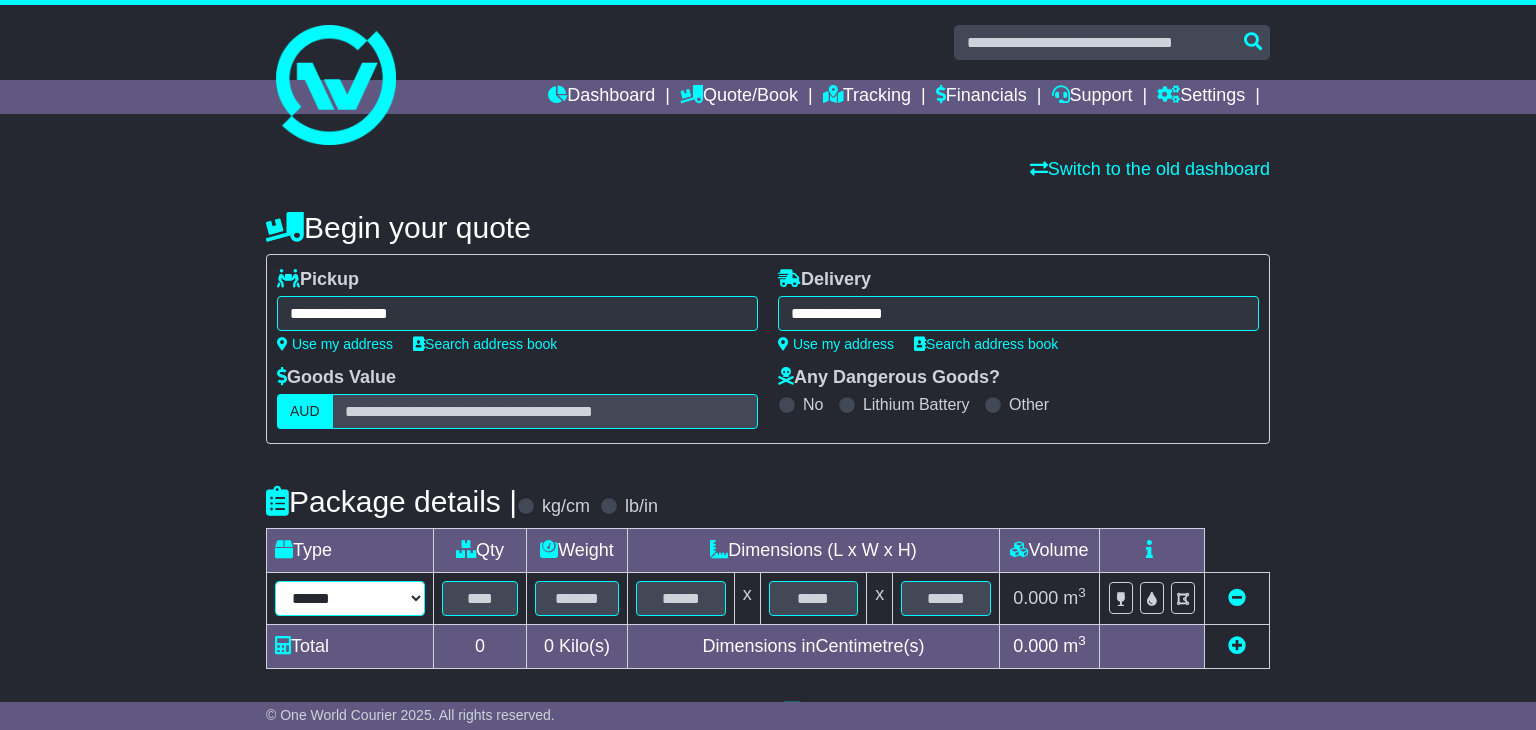 select on "*****" 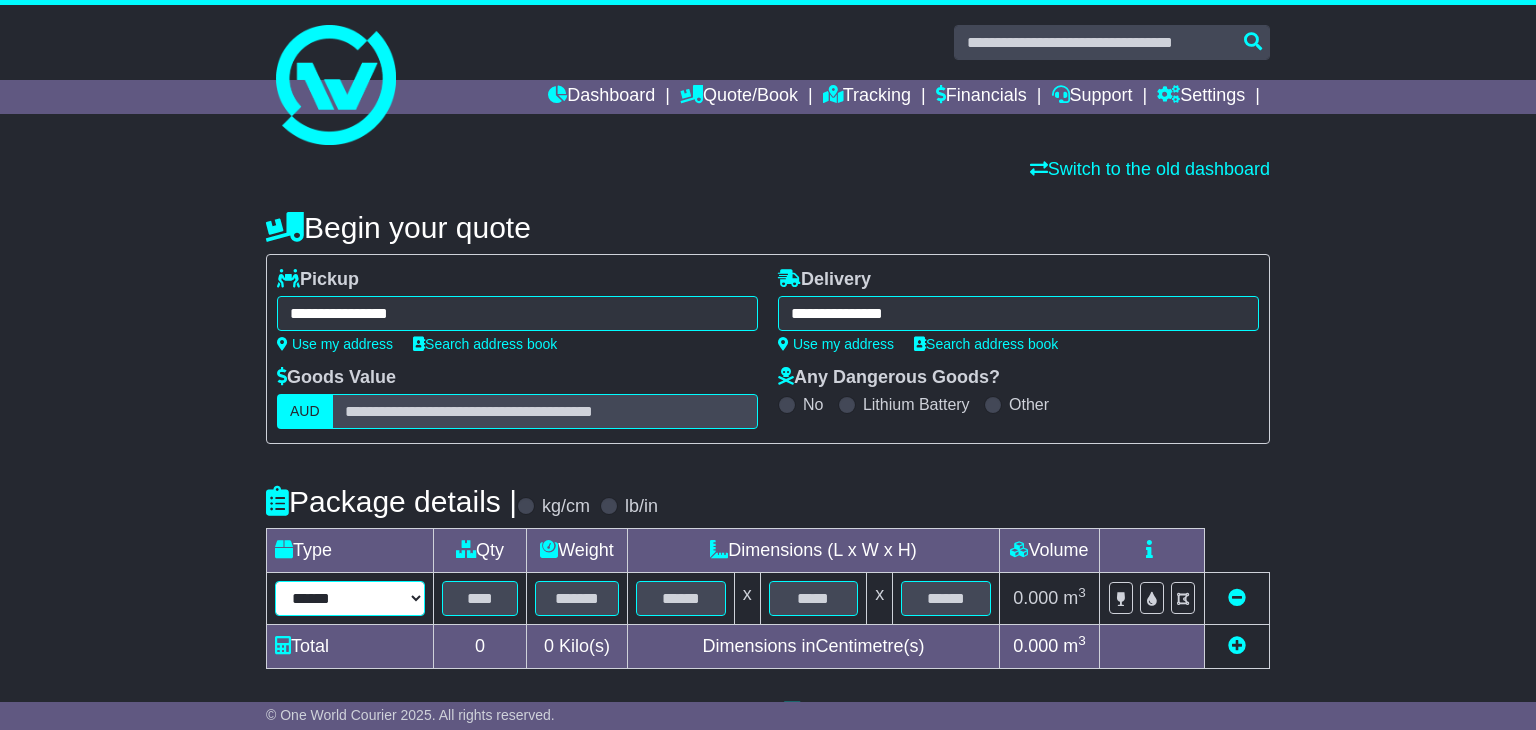 click on "****** ****** *** ******** ***** **** **** ****** *** *******" at bounding box center [350, 598] 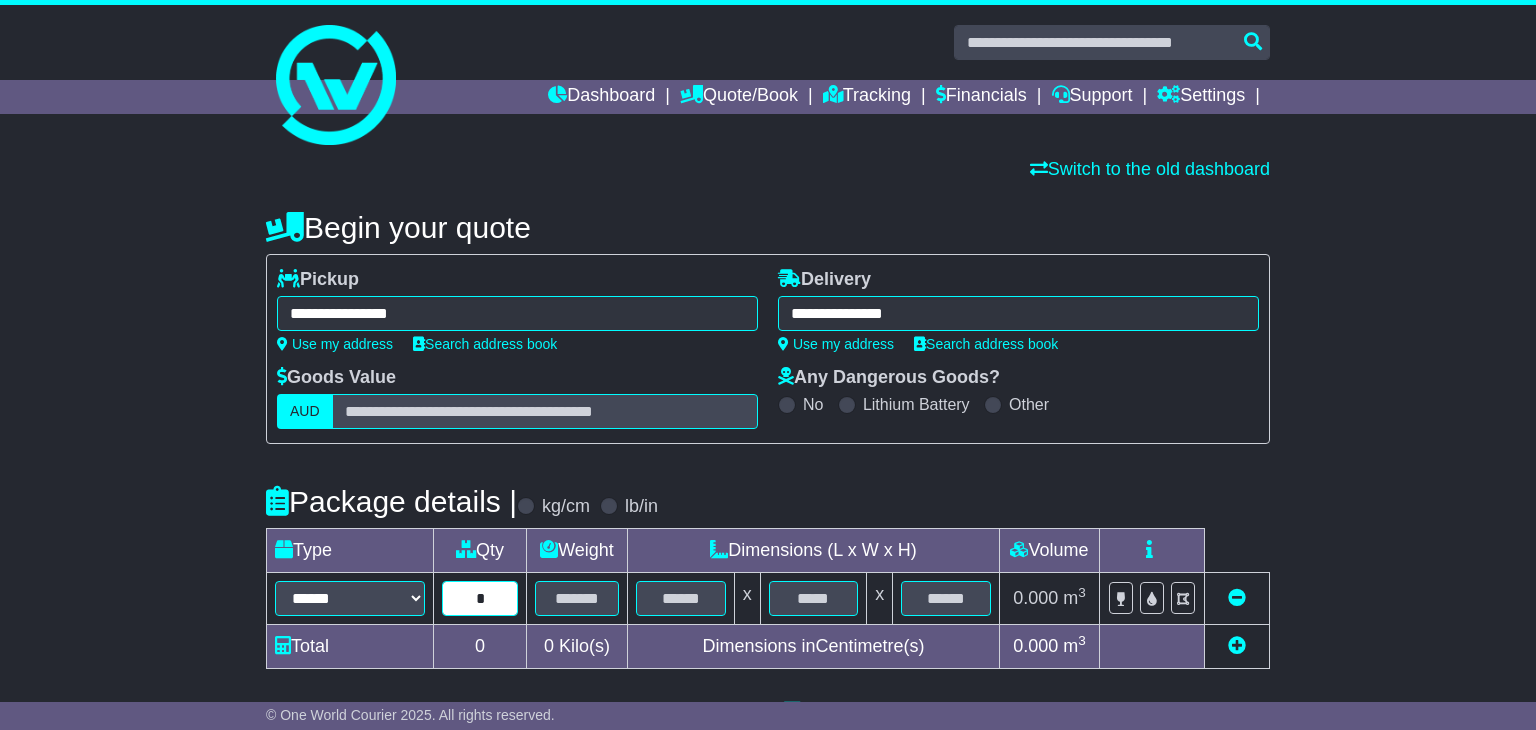 type on "*" 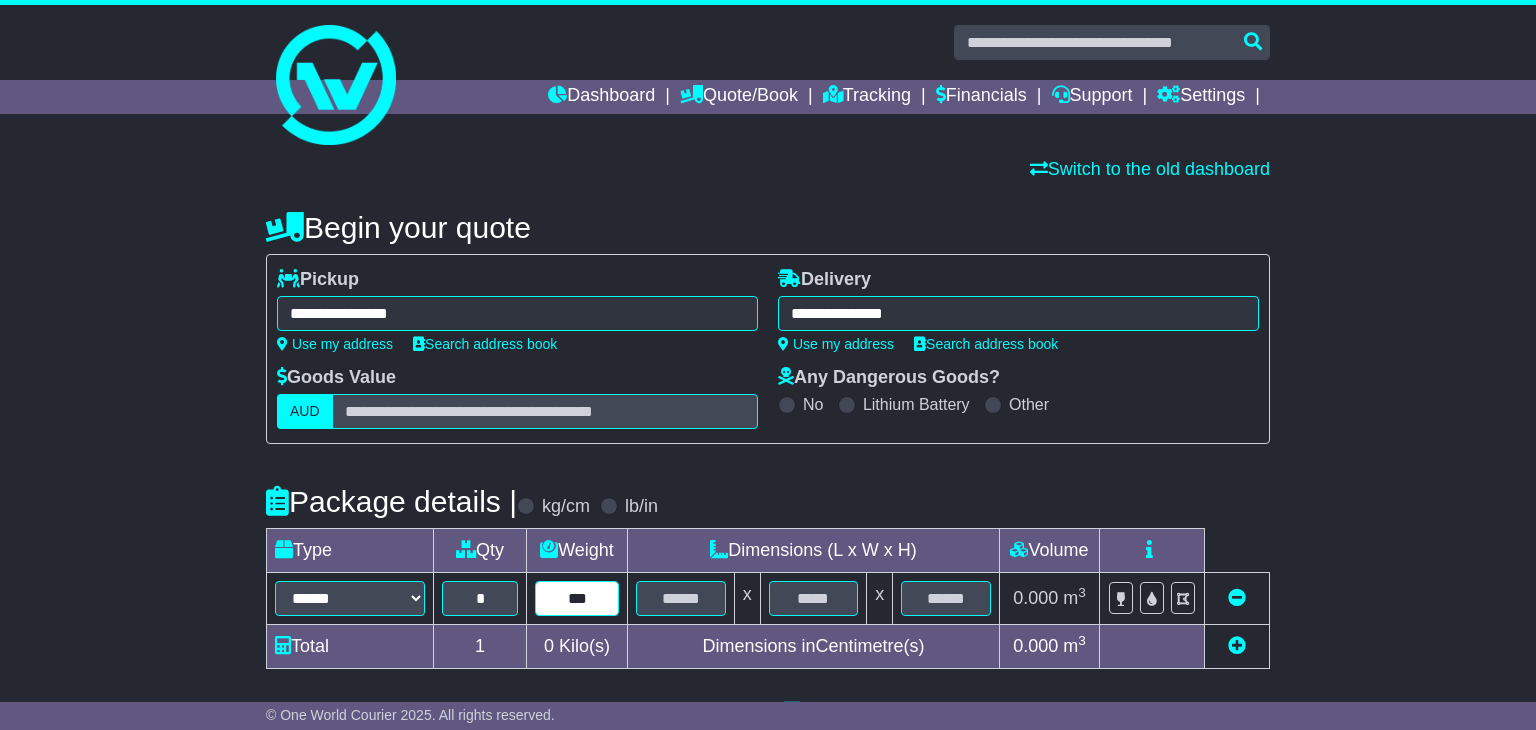 type on "***" 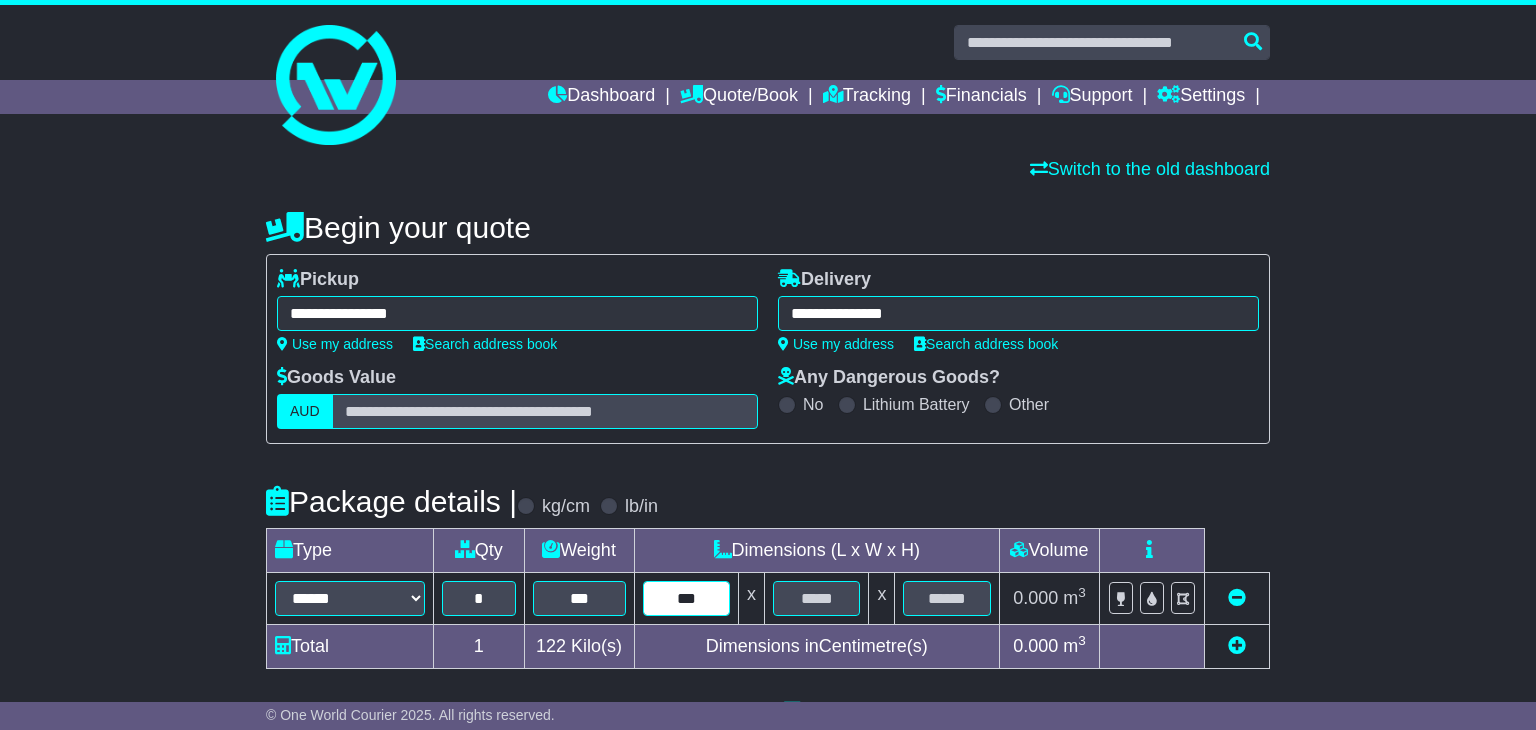 type on "***" 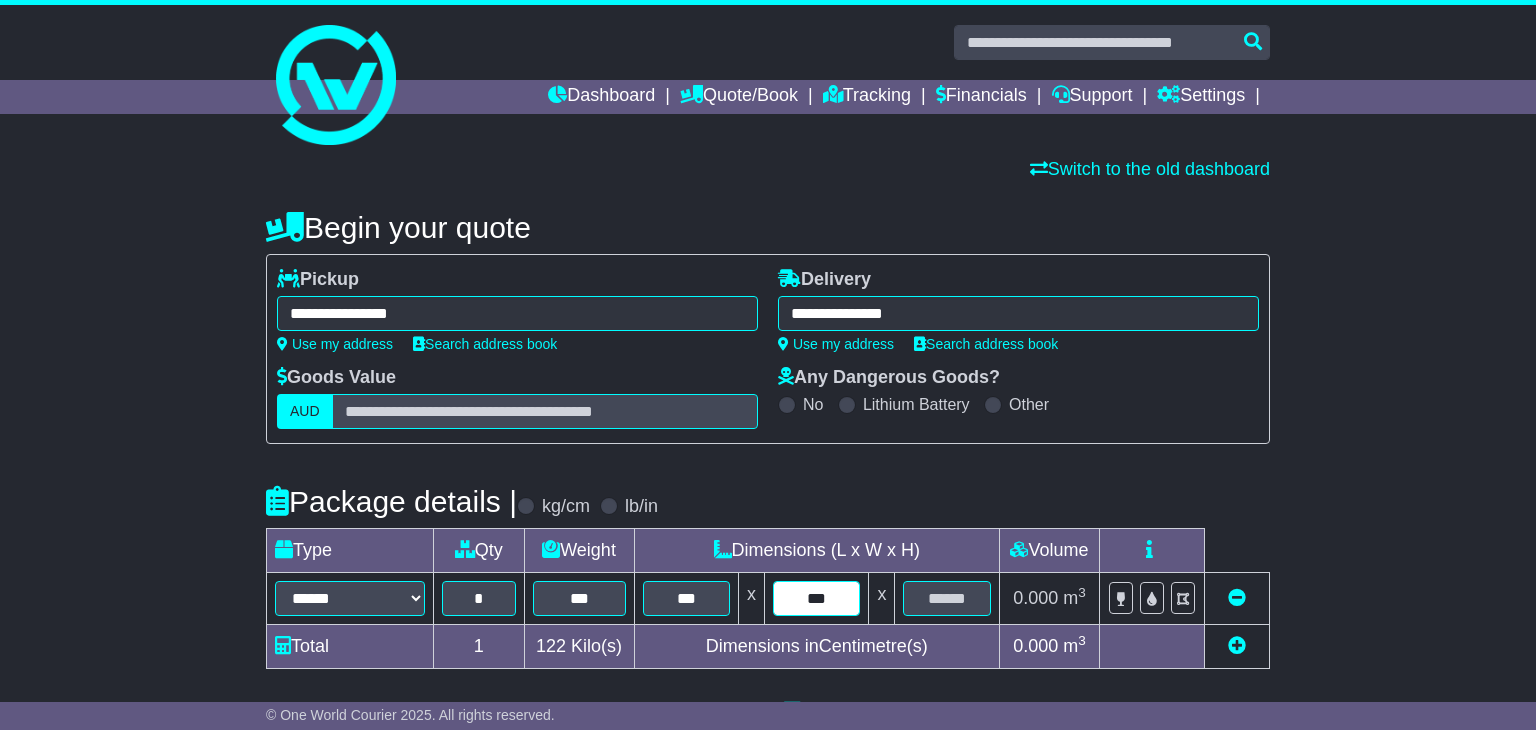 type on "***" 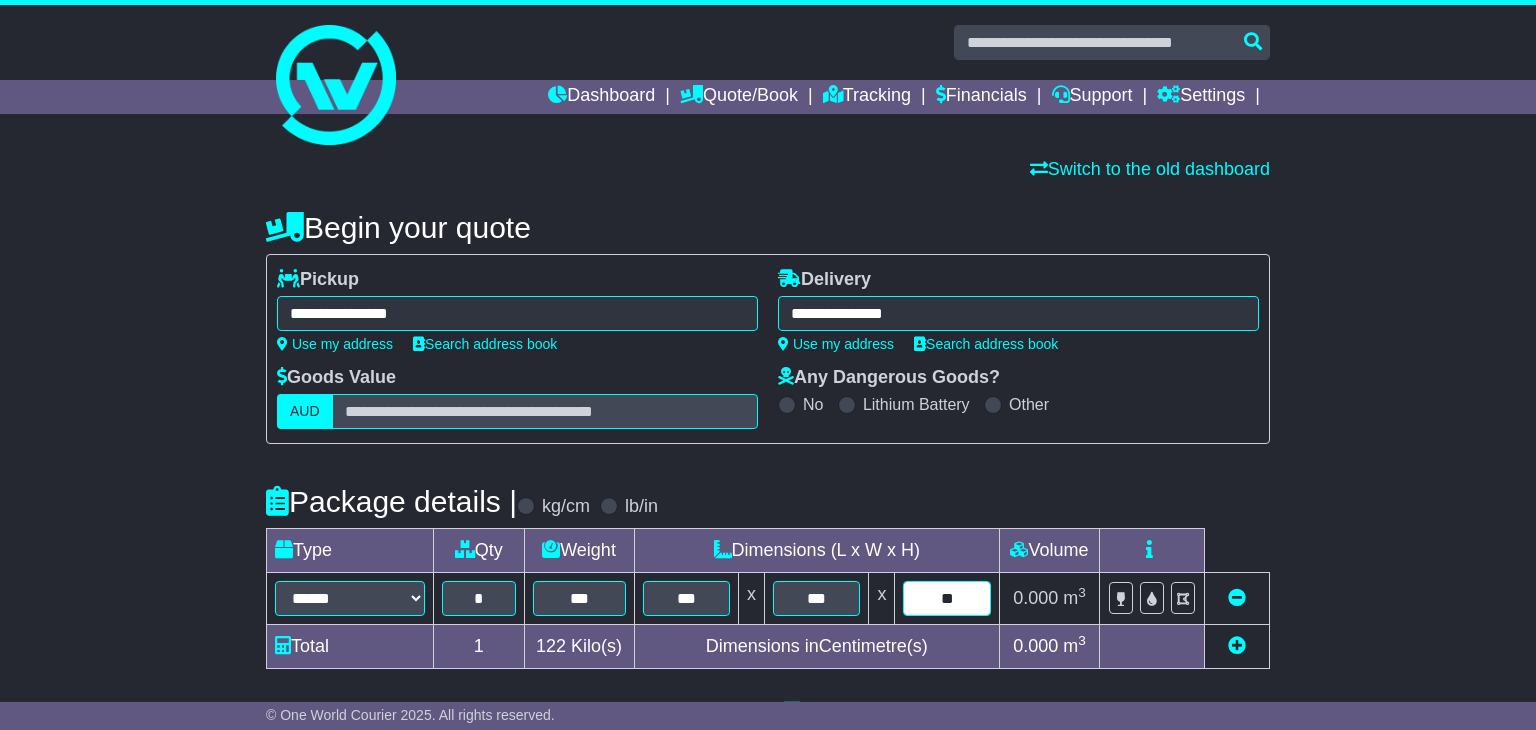 type on "**" 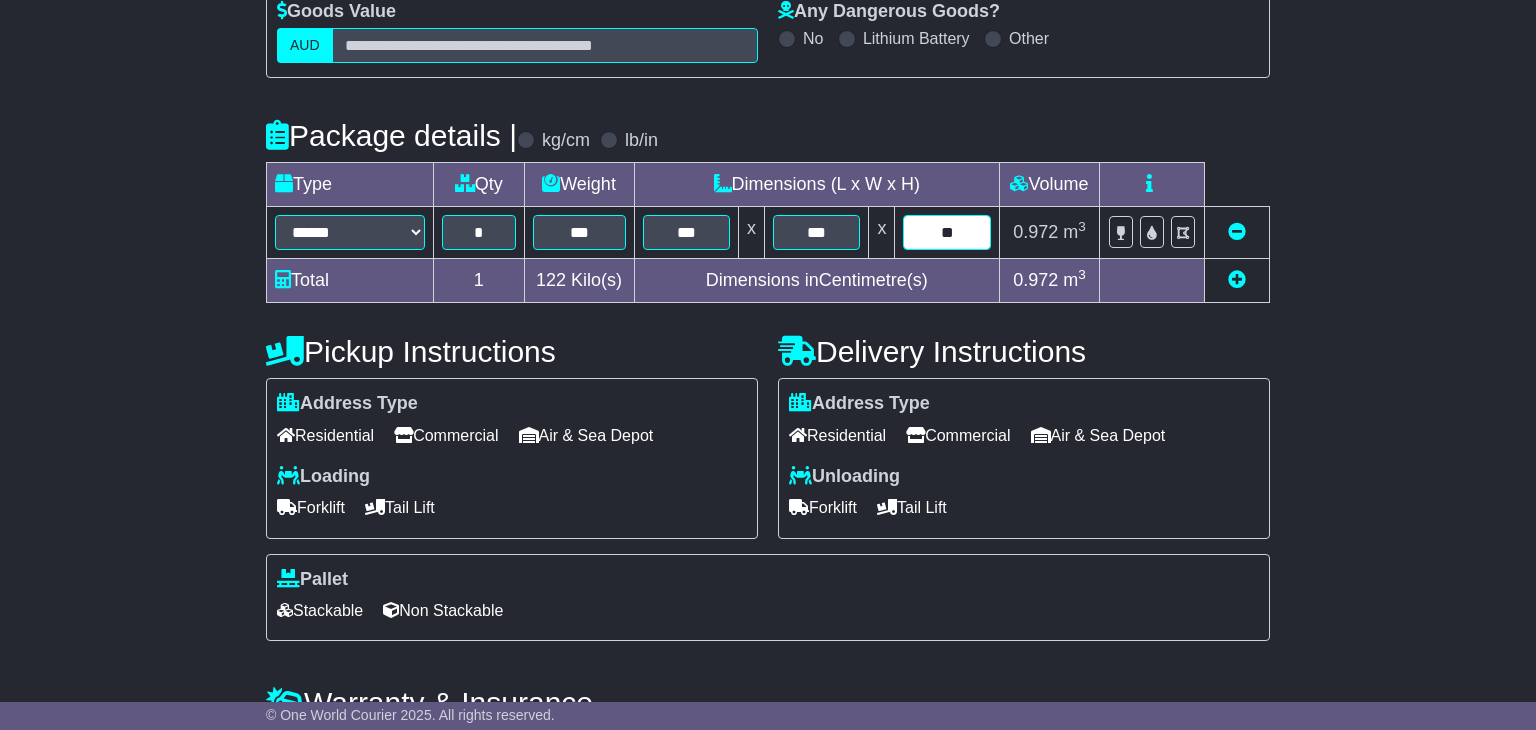 scroll, scrollTop: 387, scrollLeft: 0, axis: vertical 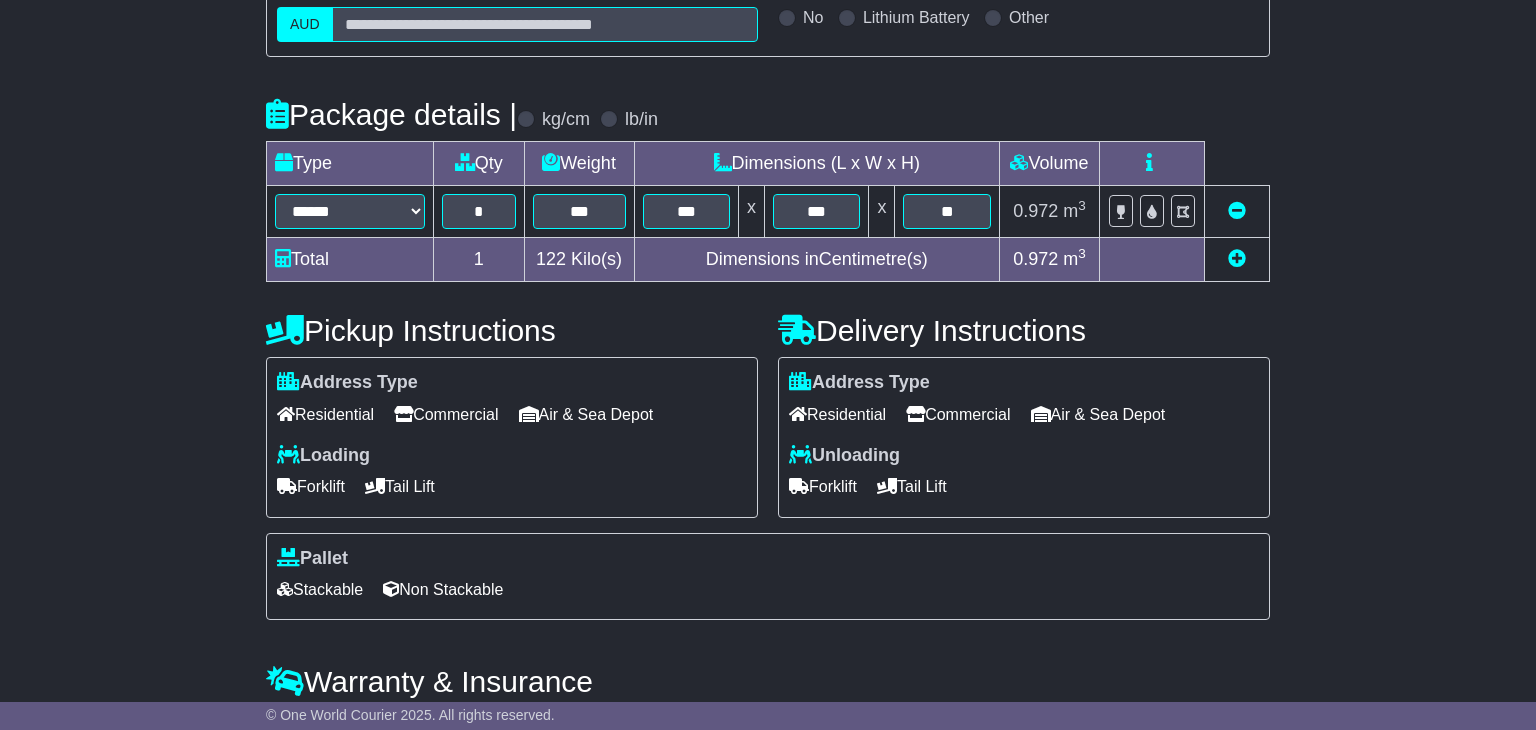 click on "Commercial" at bounding box center (446, 414) 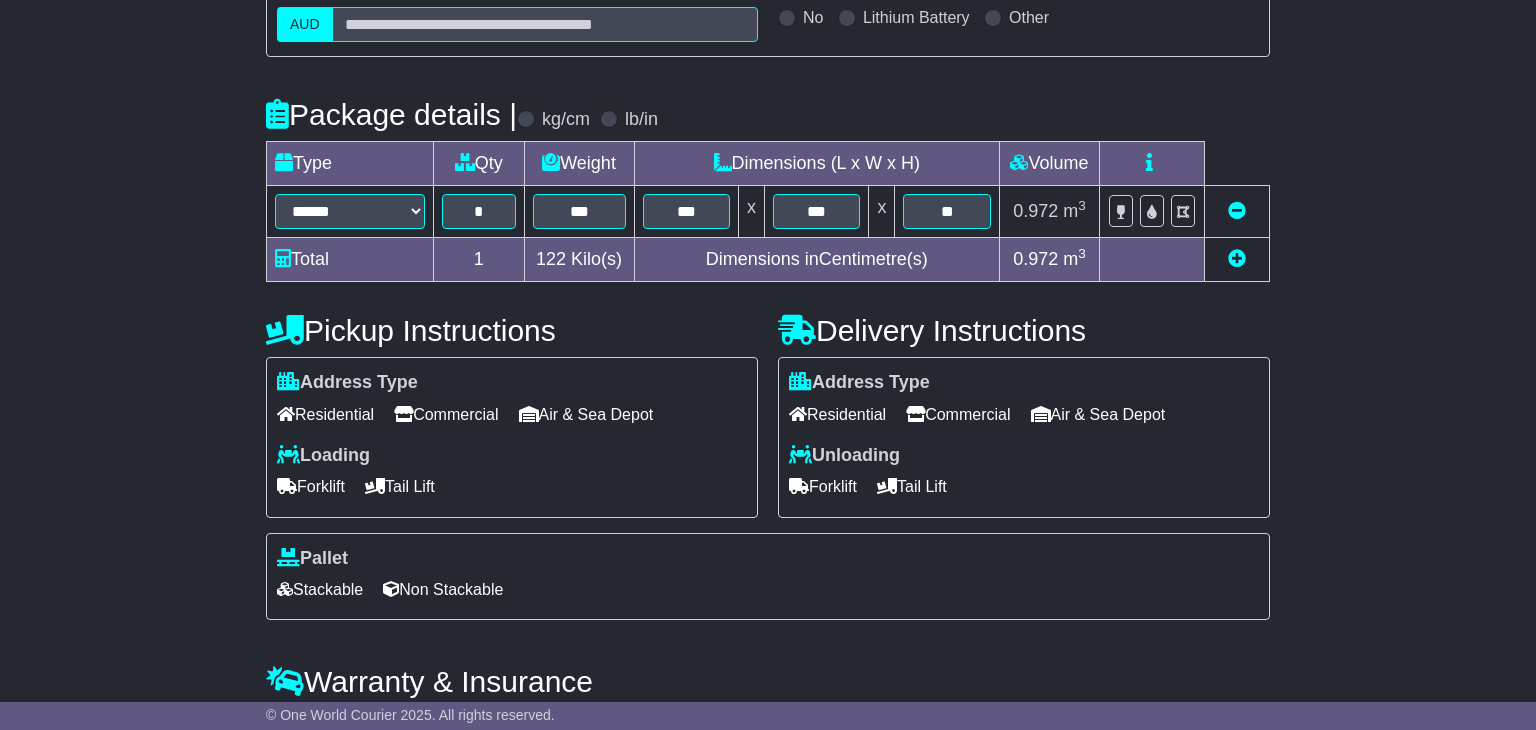 click on "Tail Lift" at bounding box center [912, 486] 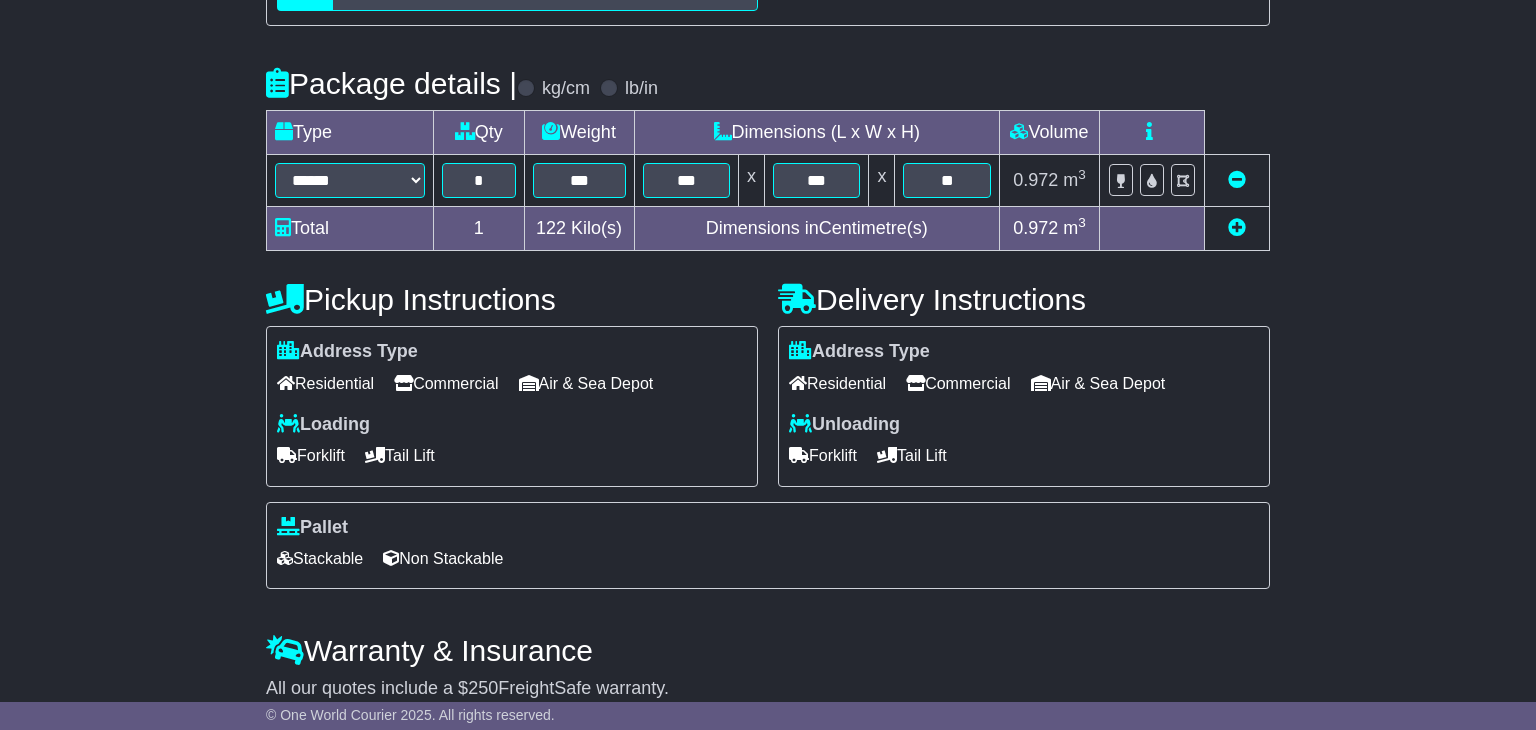 scroll, scrollTop: 419, scrollLeft: 0, axis: vertical 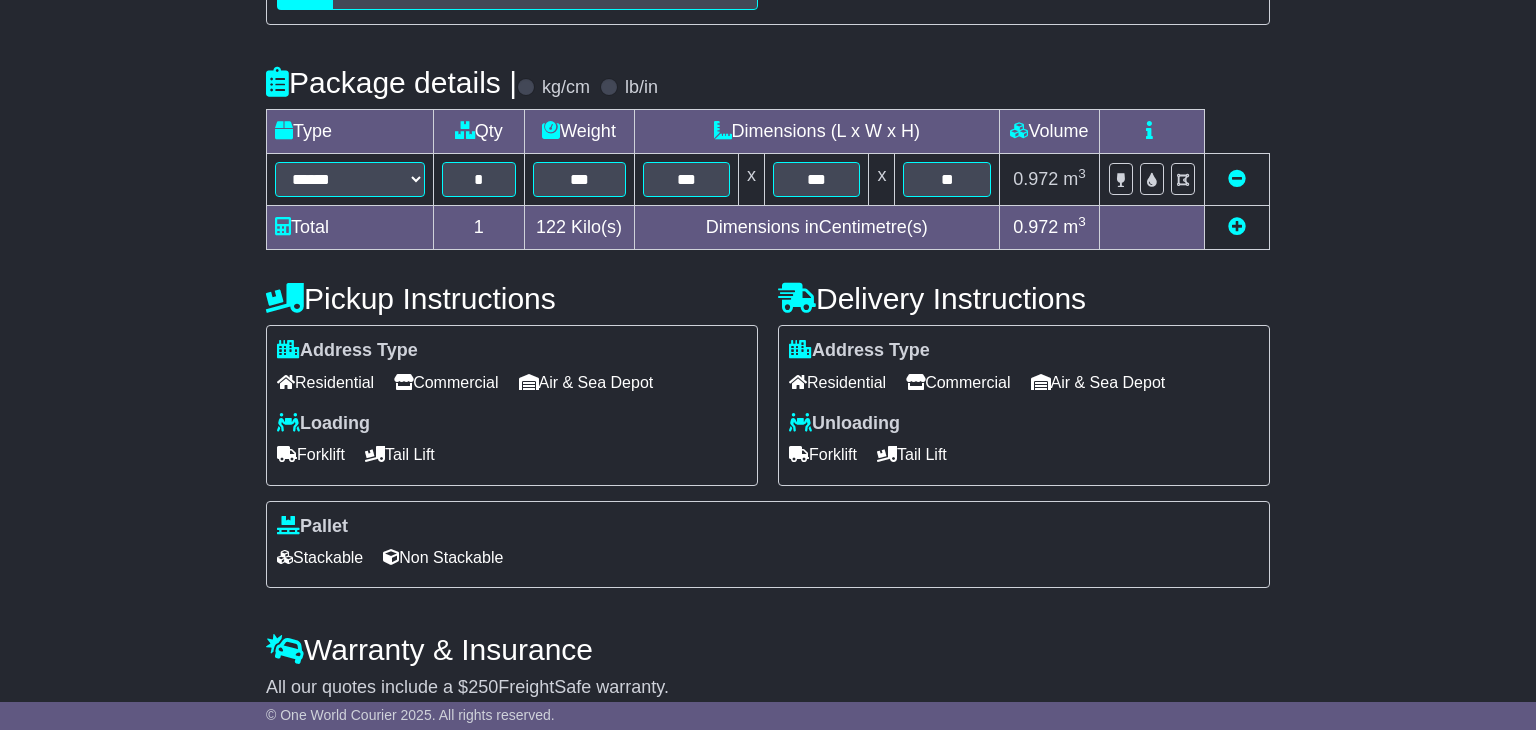 click on "Stackable" at bounding box center [320, 557] 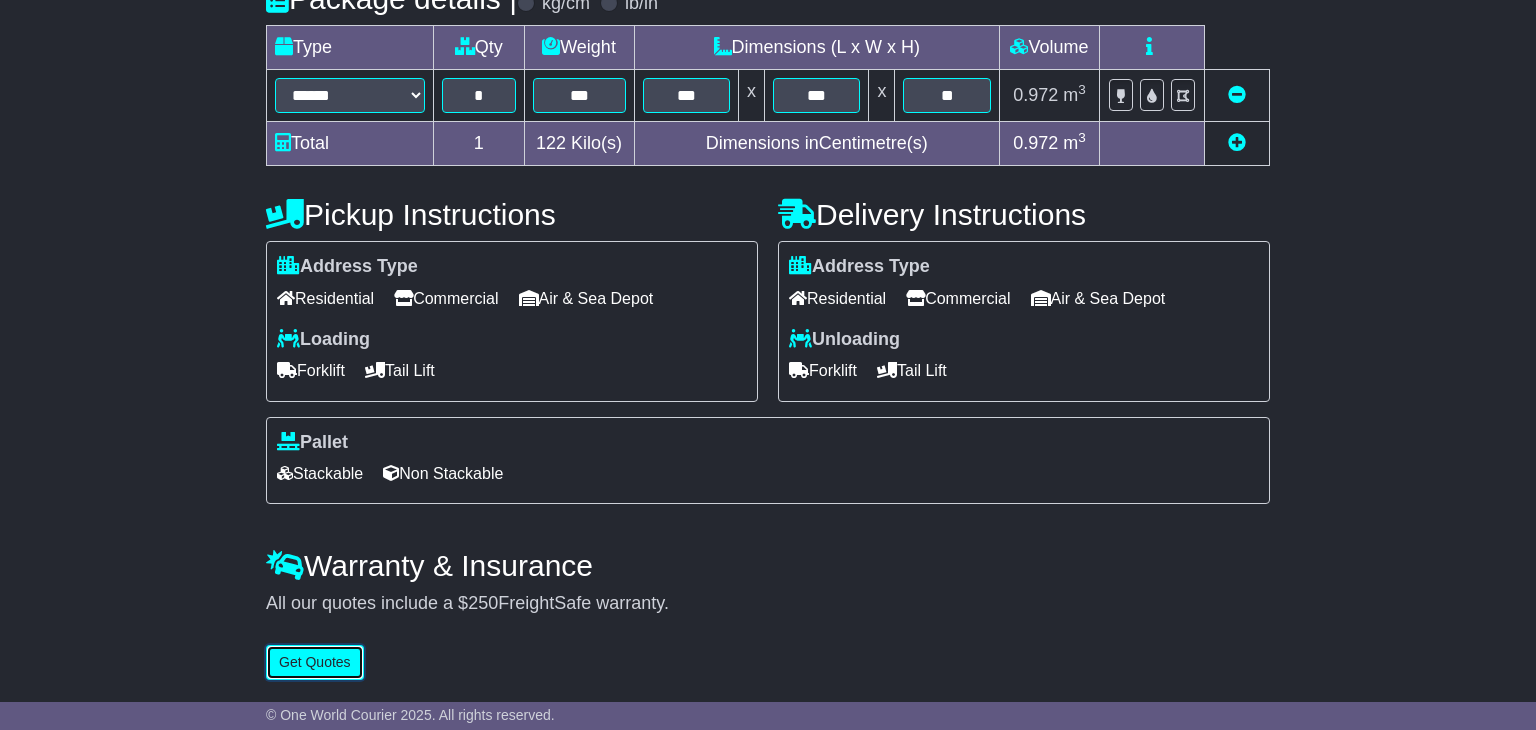 click on "Get Quotes" at bounding box center [315, 662] 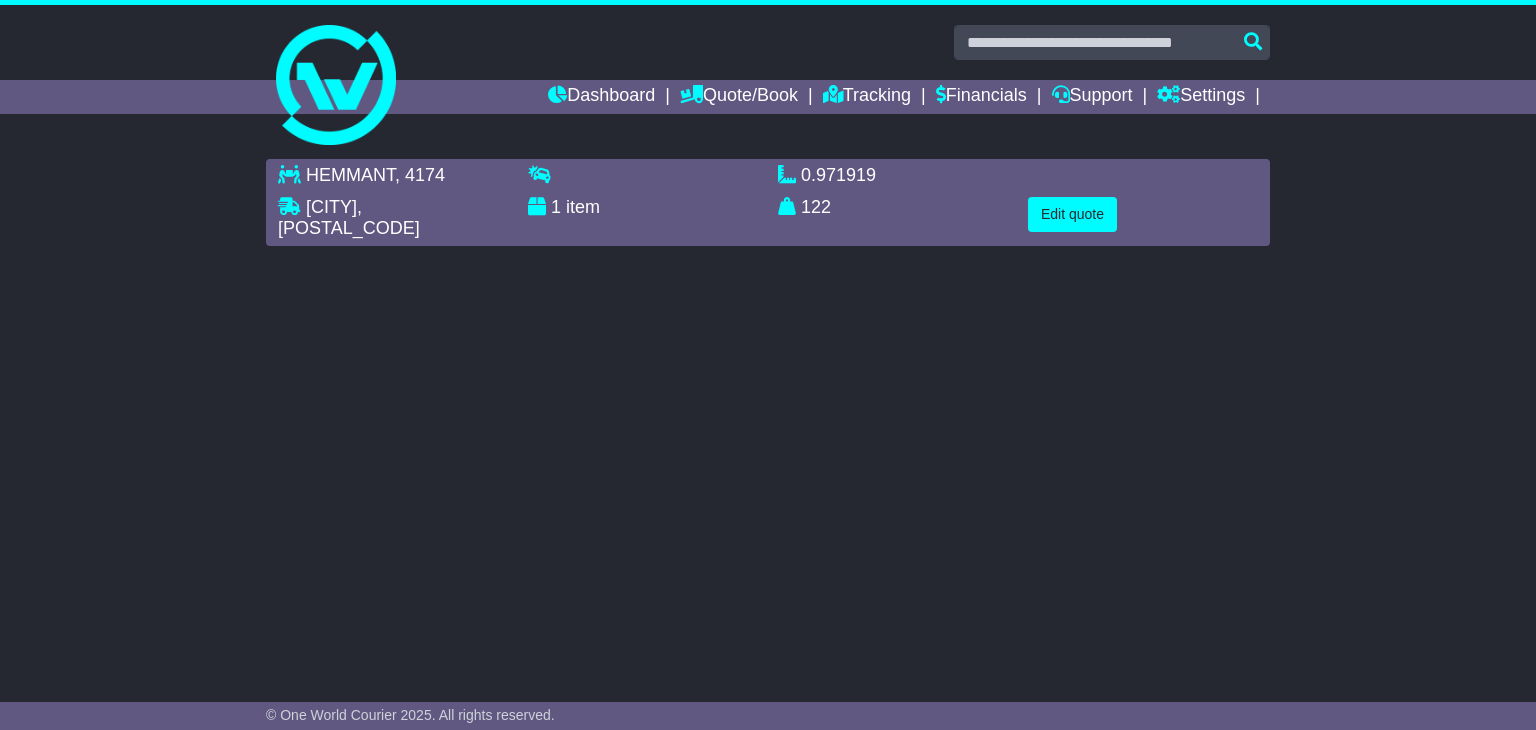 scroll, scrollTop: 0, scrollLeft: 0, axis: both 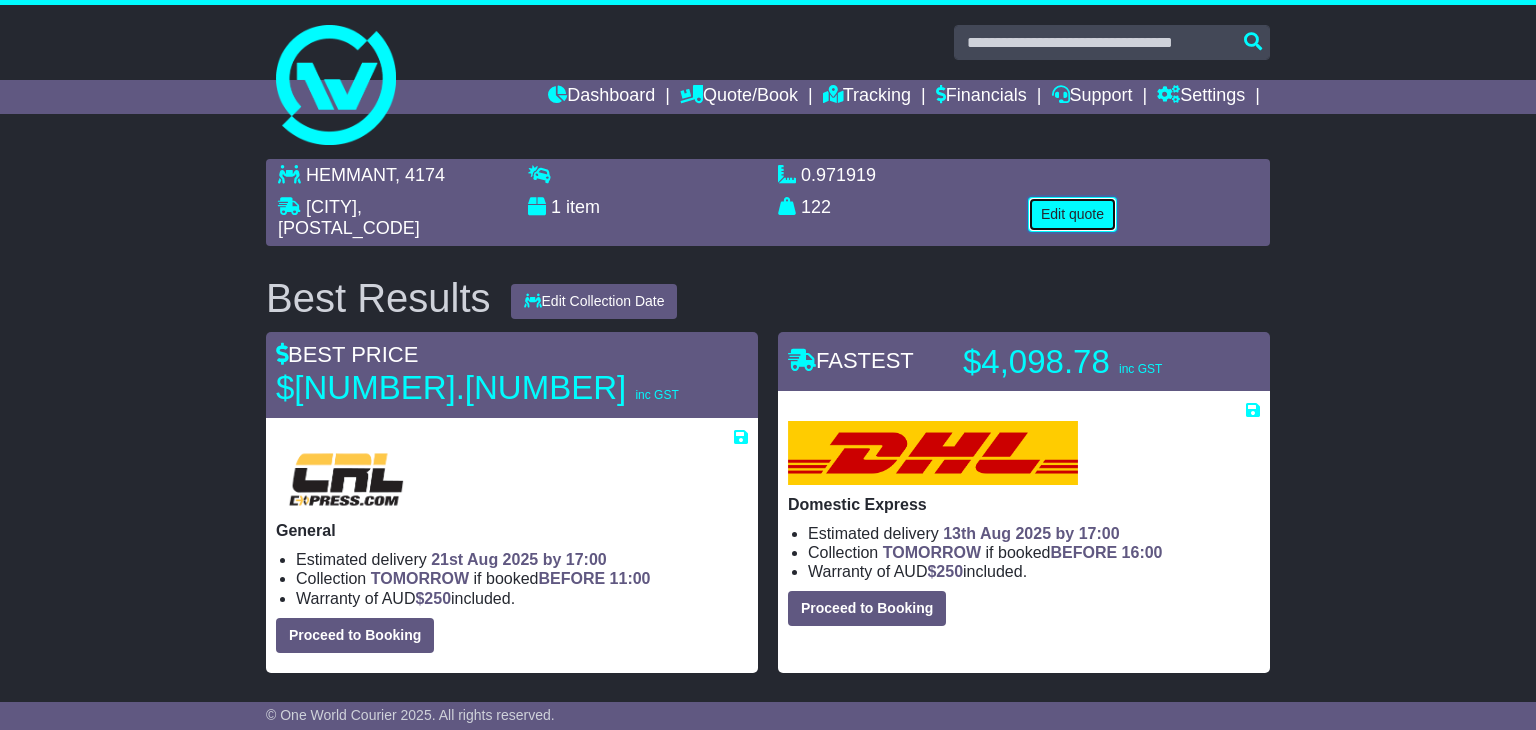 click on "Edit quote" at bounding box center (1072, 214) 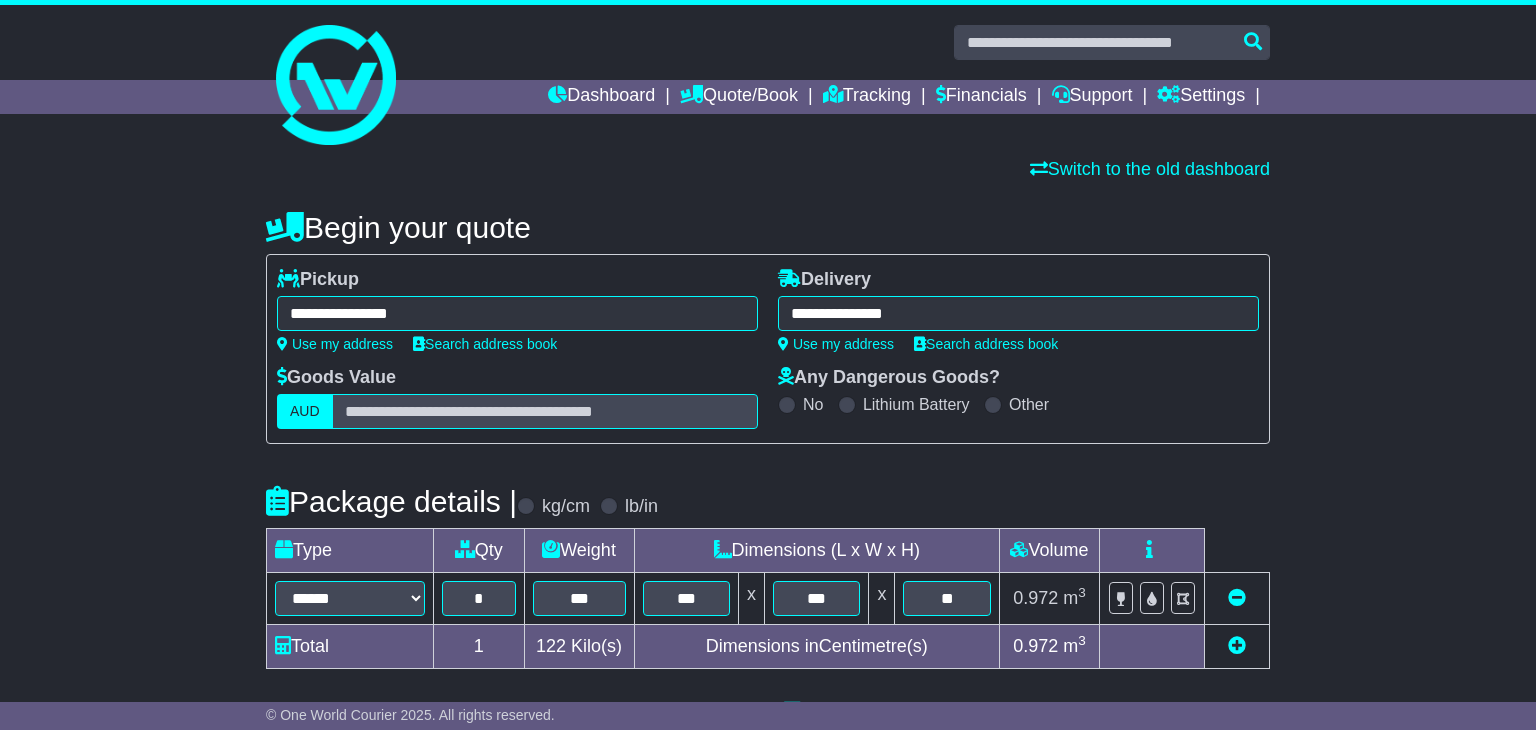 scroll, scrollTop: 505, scrollLeft: 0, axis: vertical 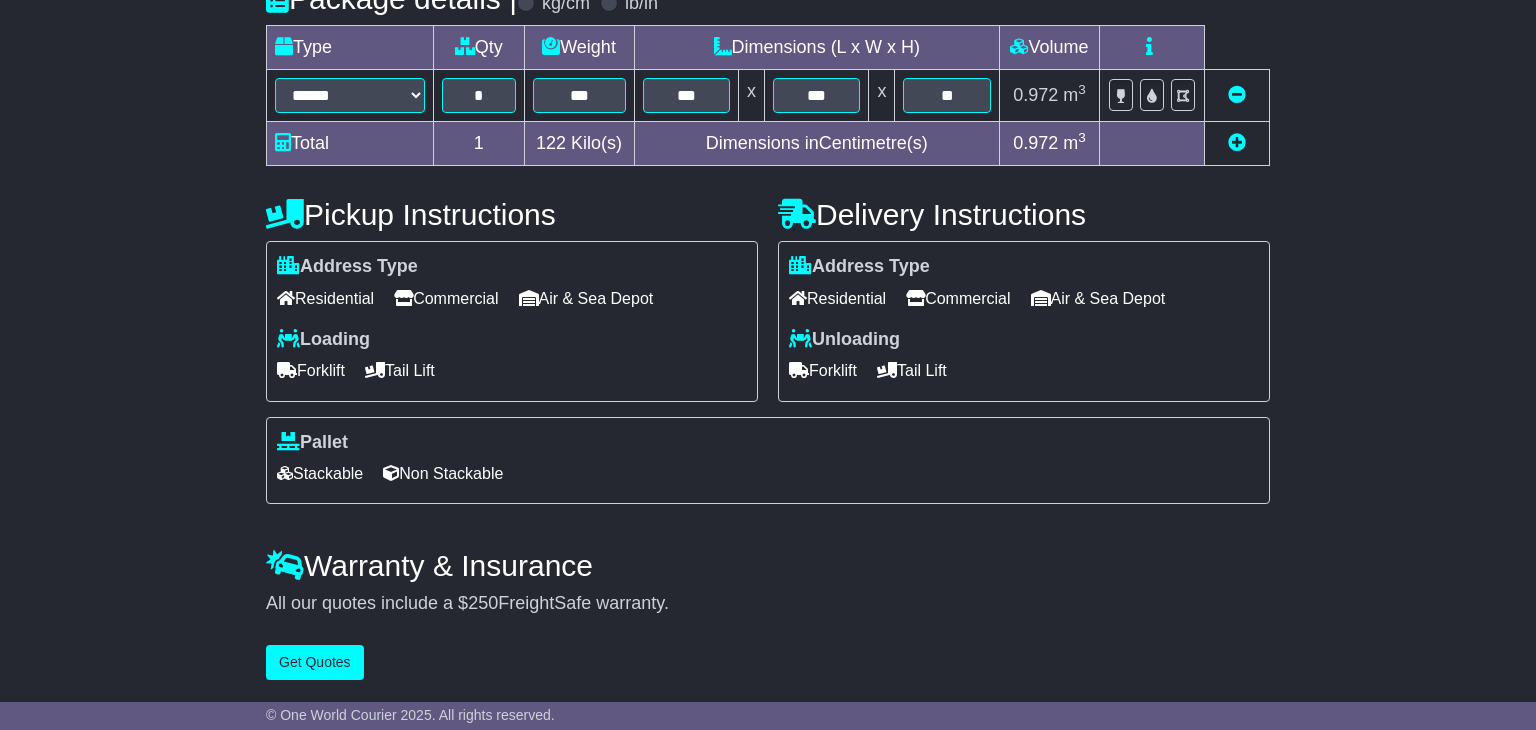 click on "Forklift" at bounding box center (823, 370) 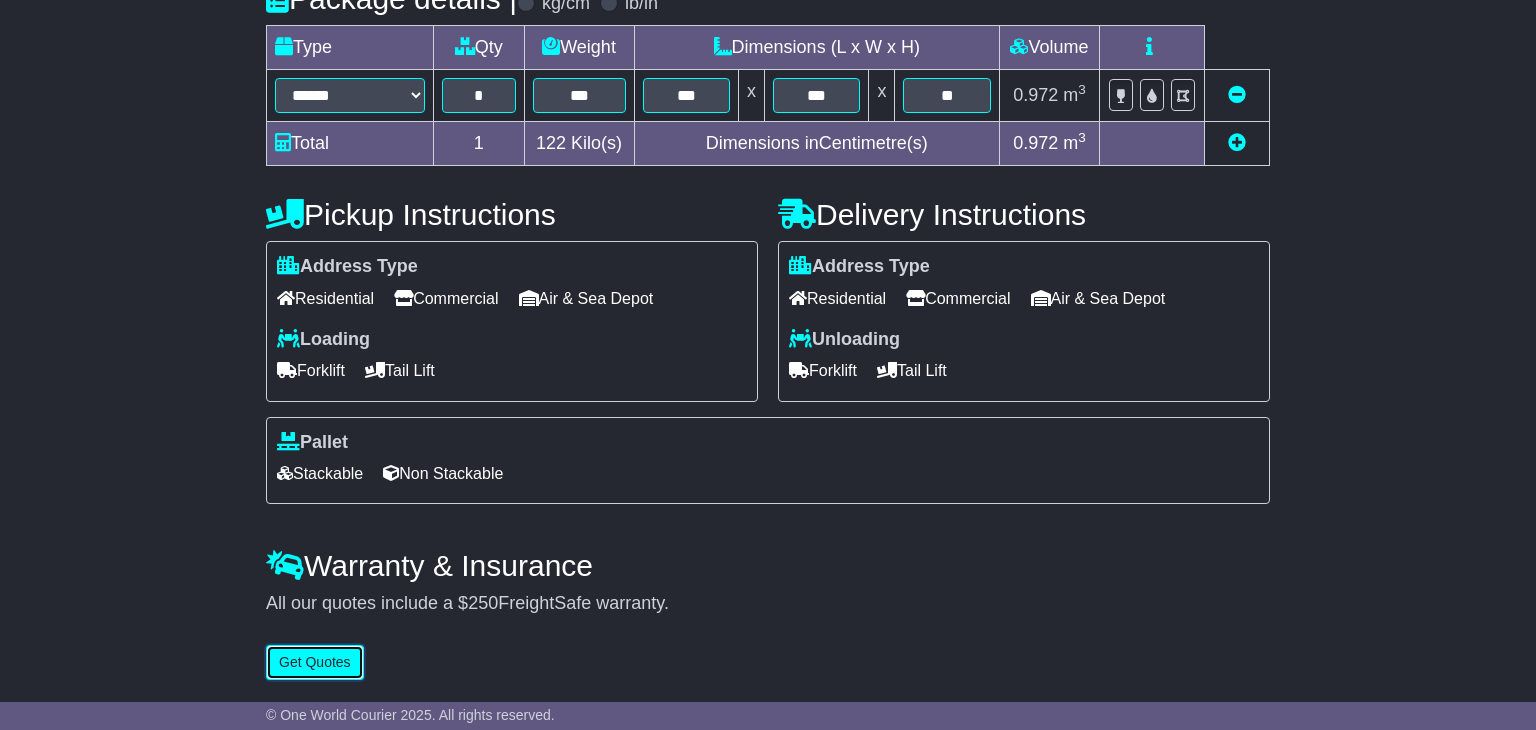 click on "Get Quotes" at bounding box center [315, 662] 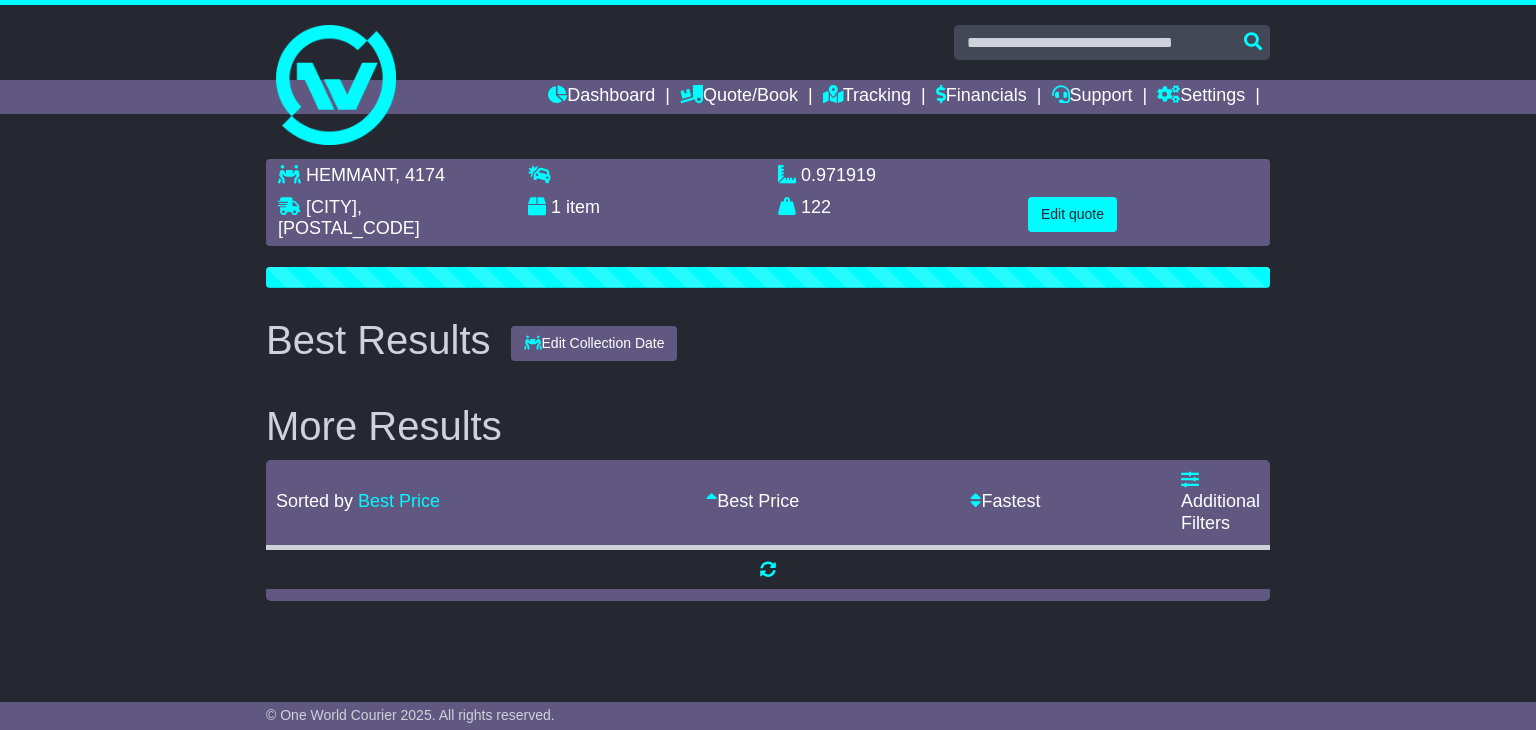 scroll, scrollTop: 0, scrollLeft: 0, axis: both 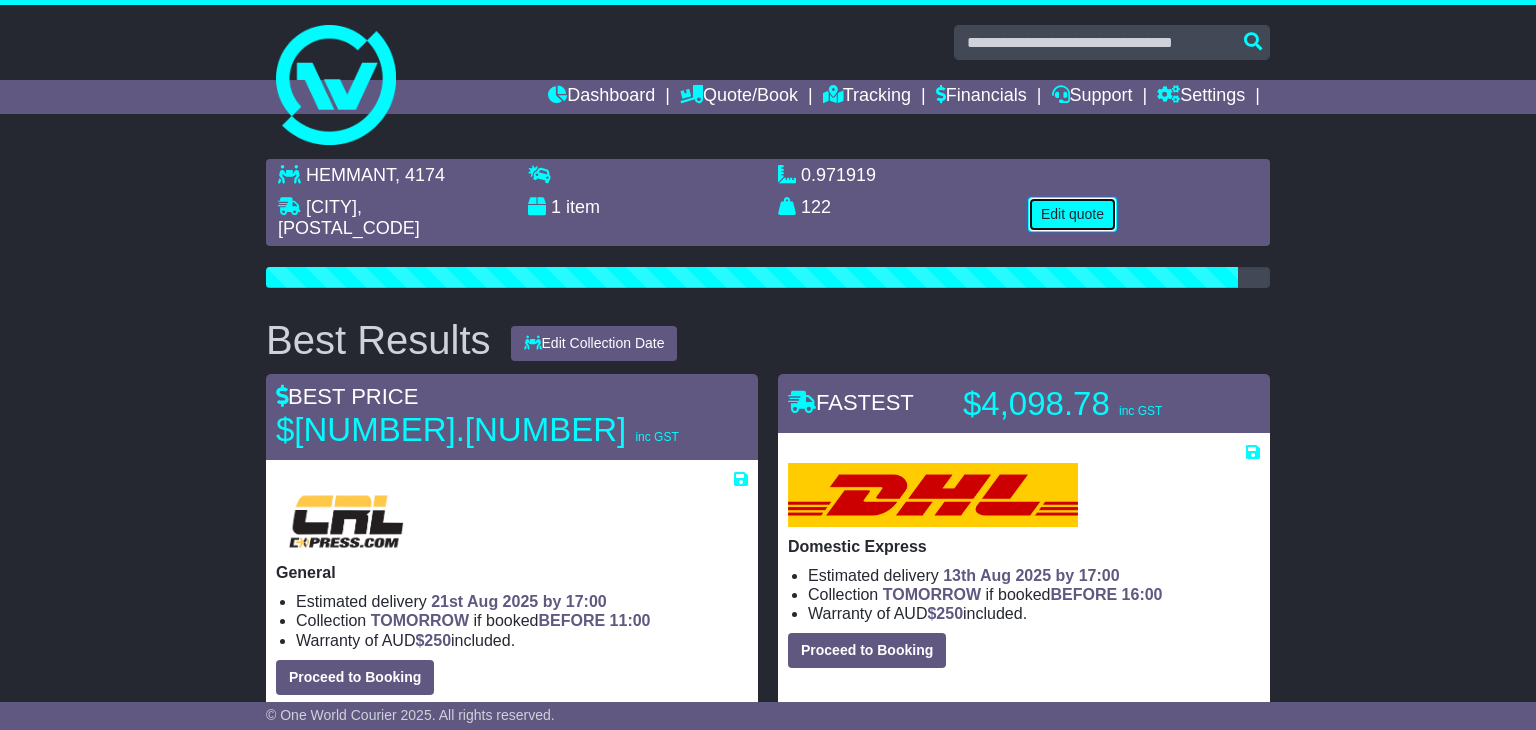 click on "Edit quote" at bounding box center (1072, 214) 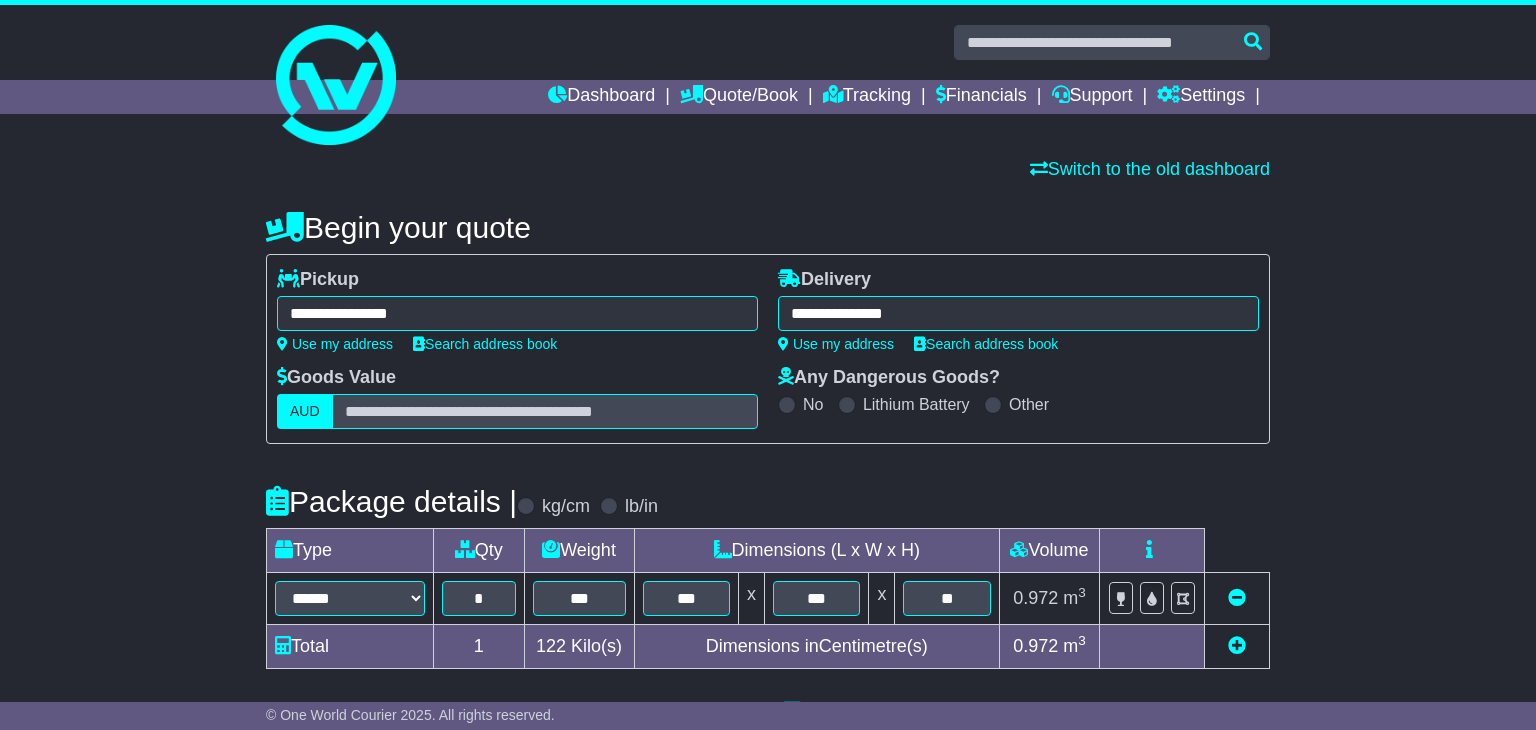 scroll, scrollTop: 505, scrollLeft: 0, axis: vertical 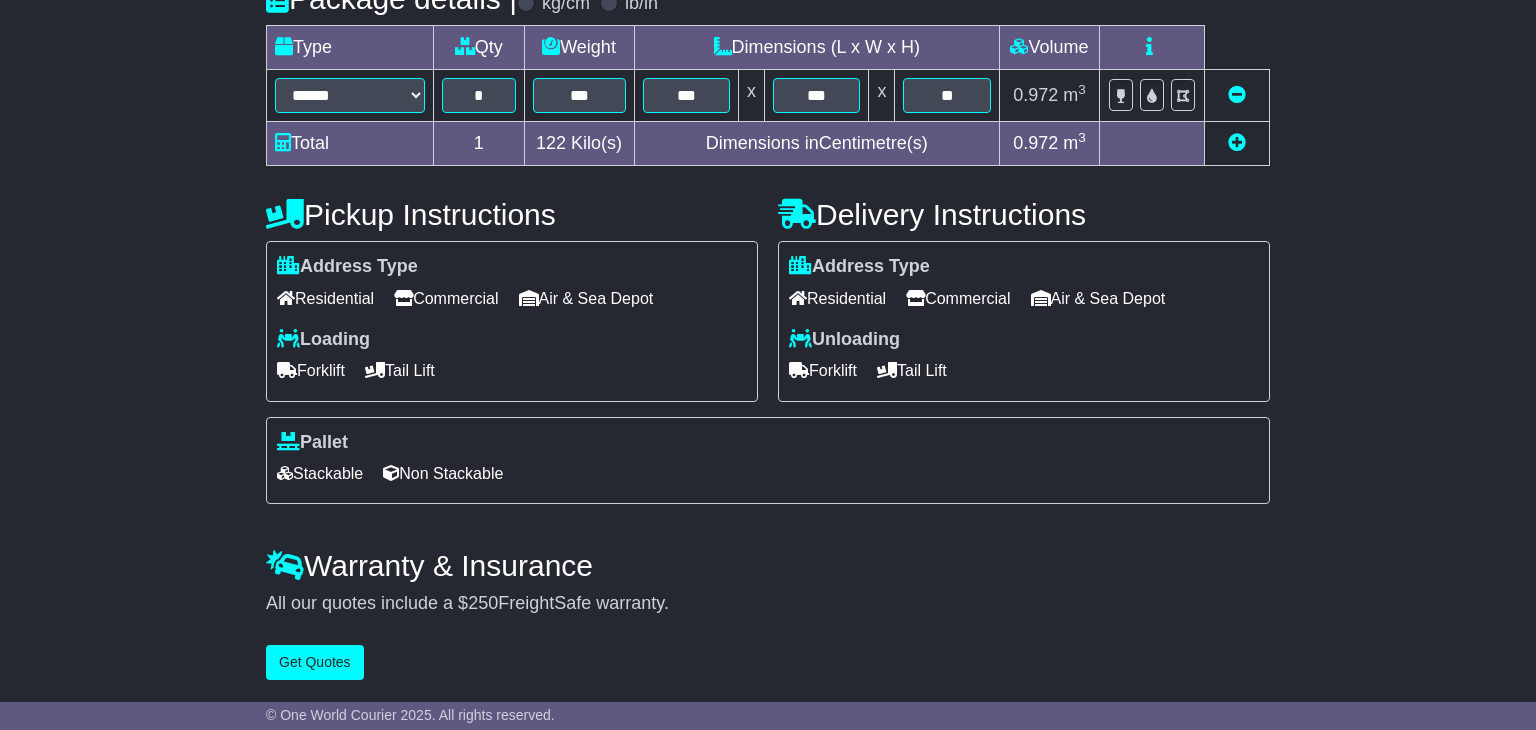 click on "Forklift" at bounding box center (823, 370) 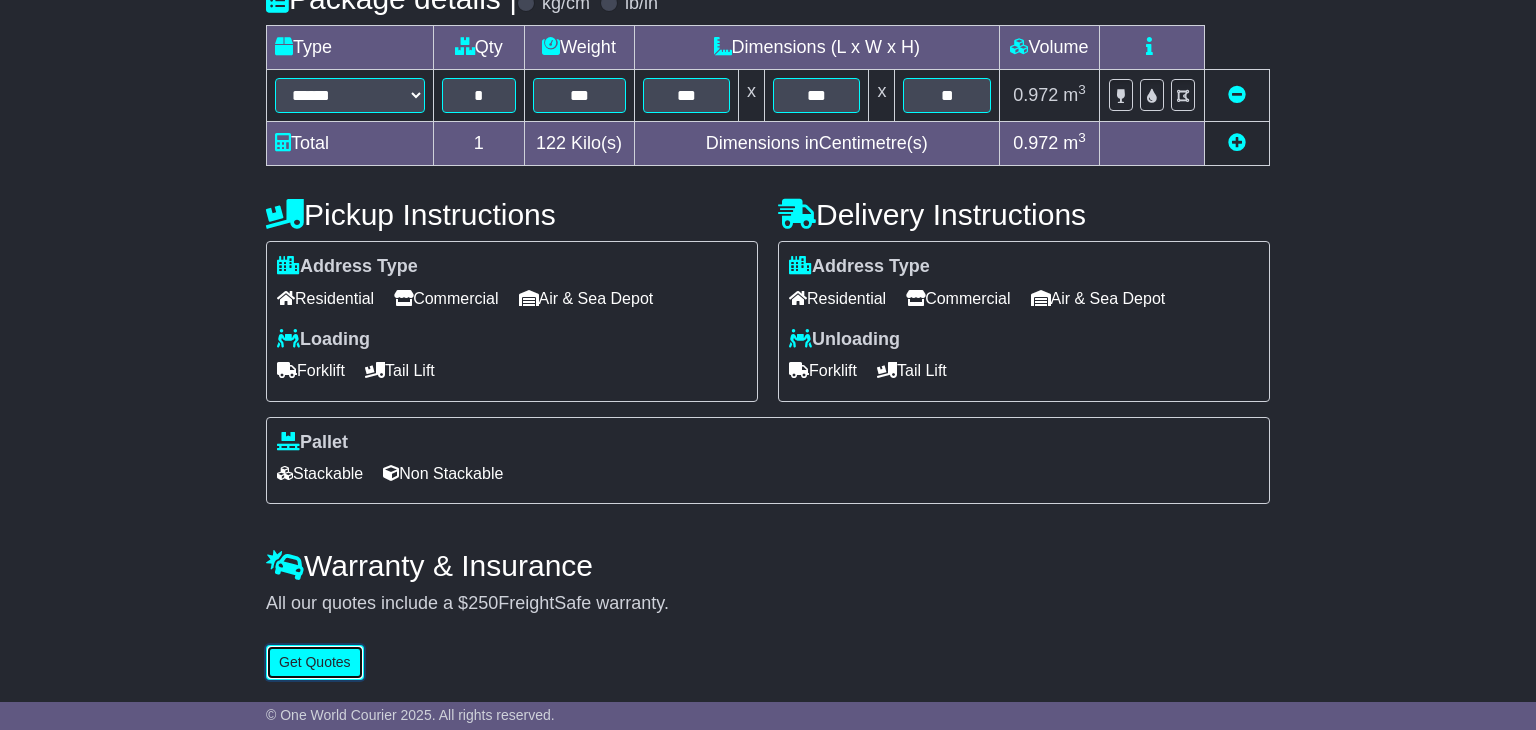 click on "Get Quotes" at bounding box center (315, 662) 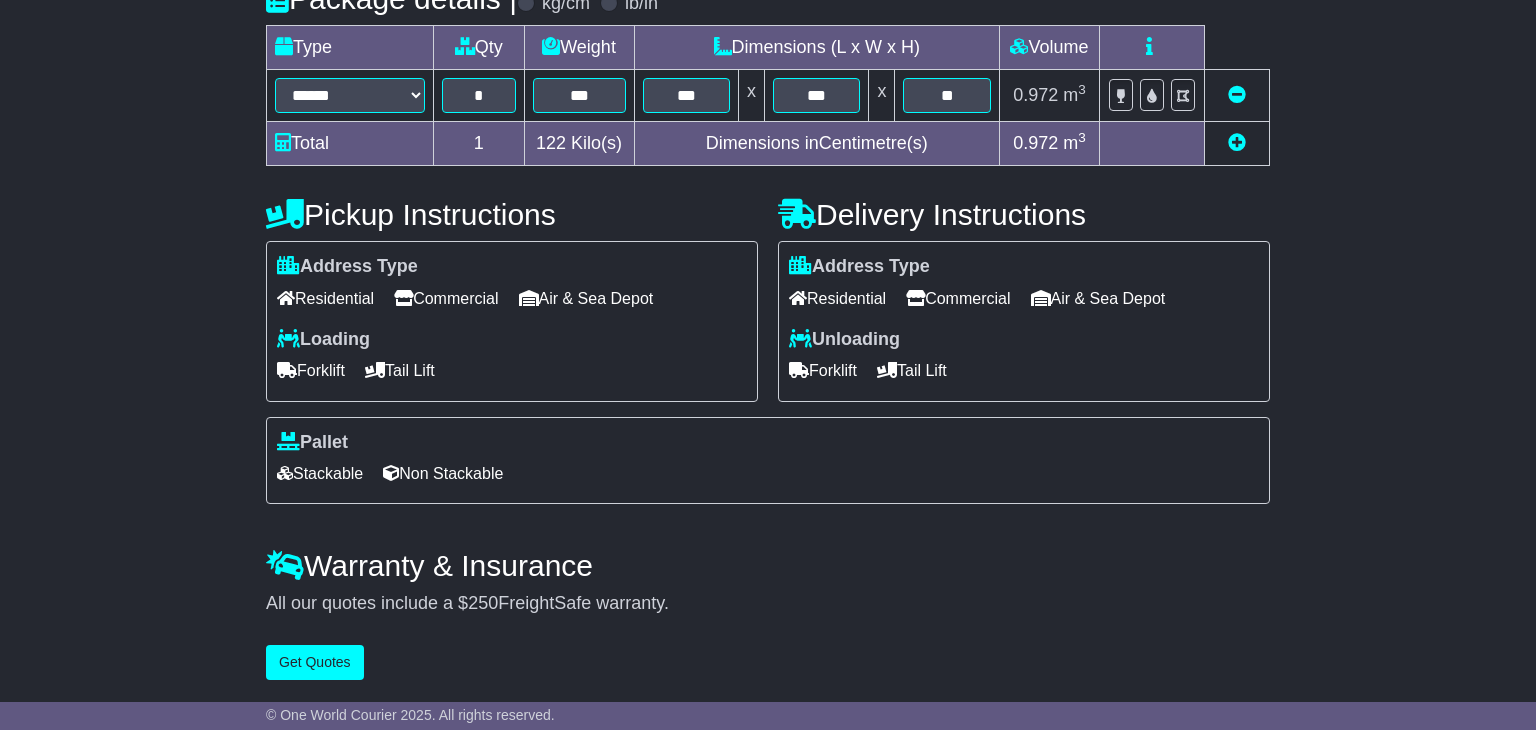 scroll, scrollTop: 0, scrollLeft: 0, axis: both 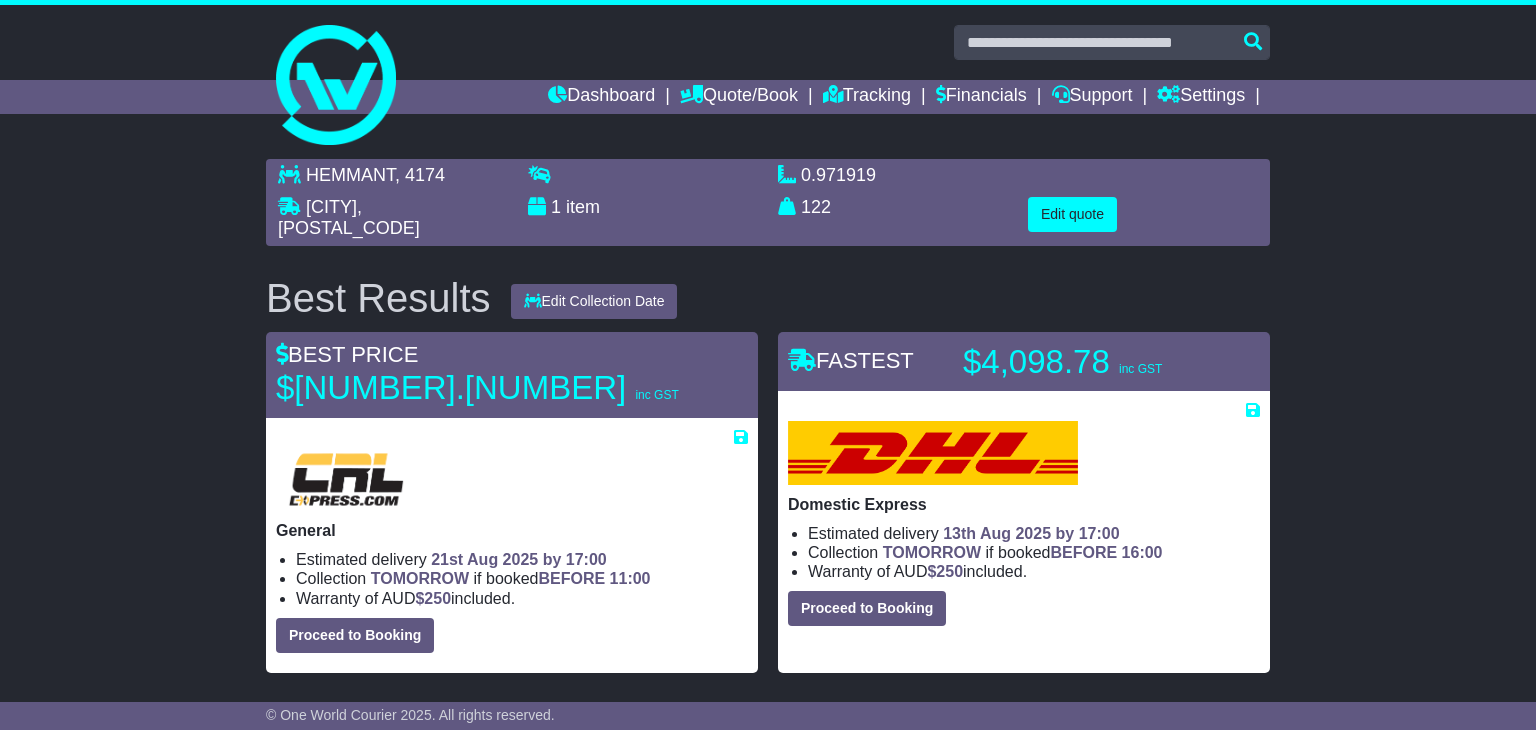 click on "[LAST], [STATE], [POSTAL_CODE]
[CITY] , [POSTAL_CODE]
1   item
0.971919
m 3
in 3
122  kg(s)  lb(s) Edit quote" at bounding box center (768, 202) 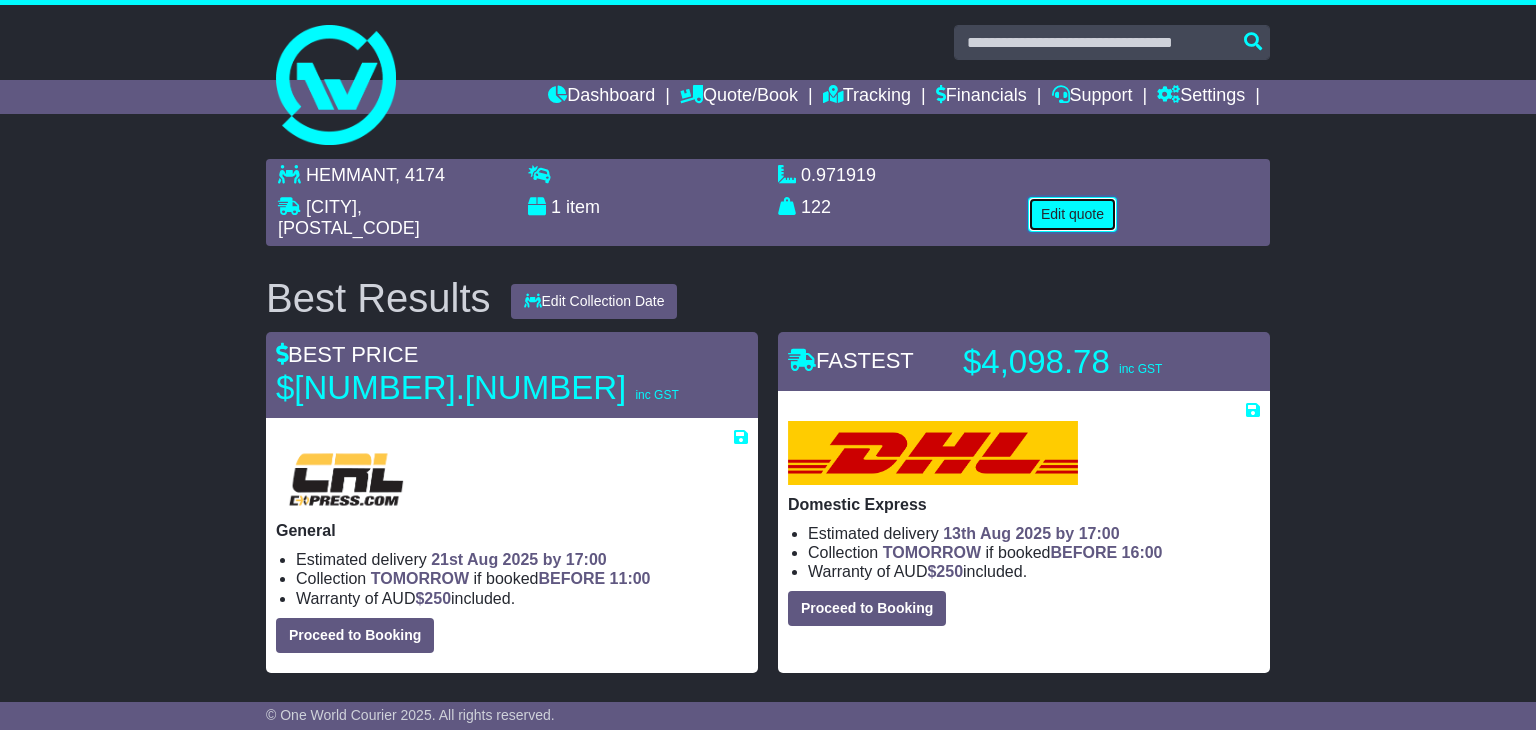 click on "Edit quote" at bounding box center (1072, 214) 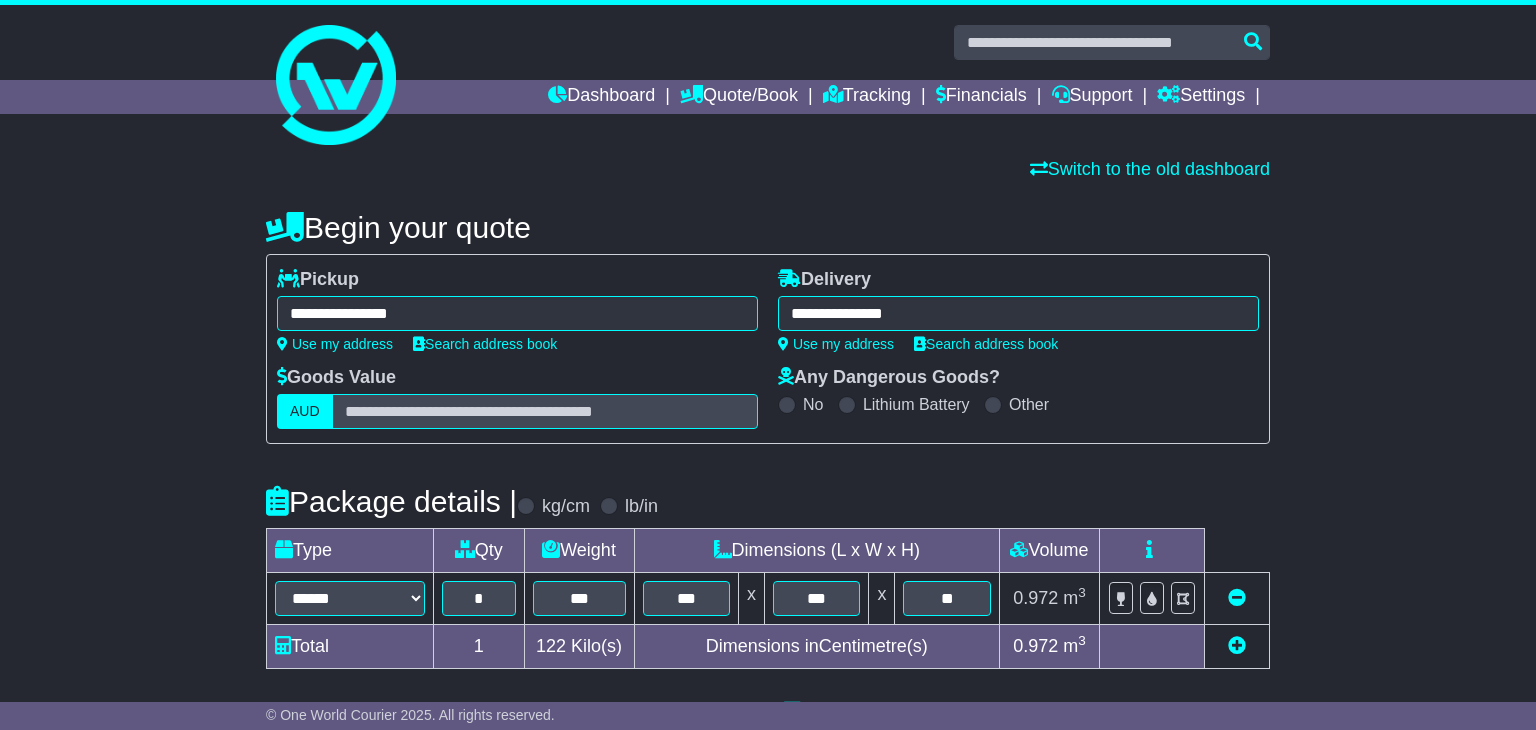 click on "******* [LAST], [STATE], [POSTAL_CODE] [LAST] [POSTAL_CODE]" at bounding box center (517, 313) 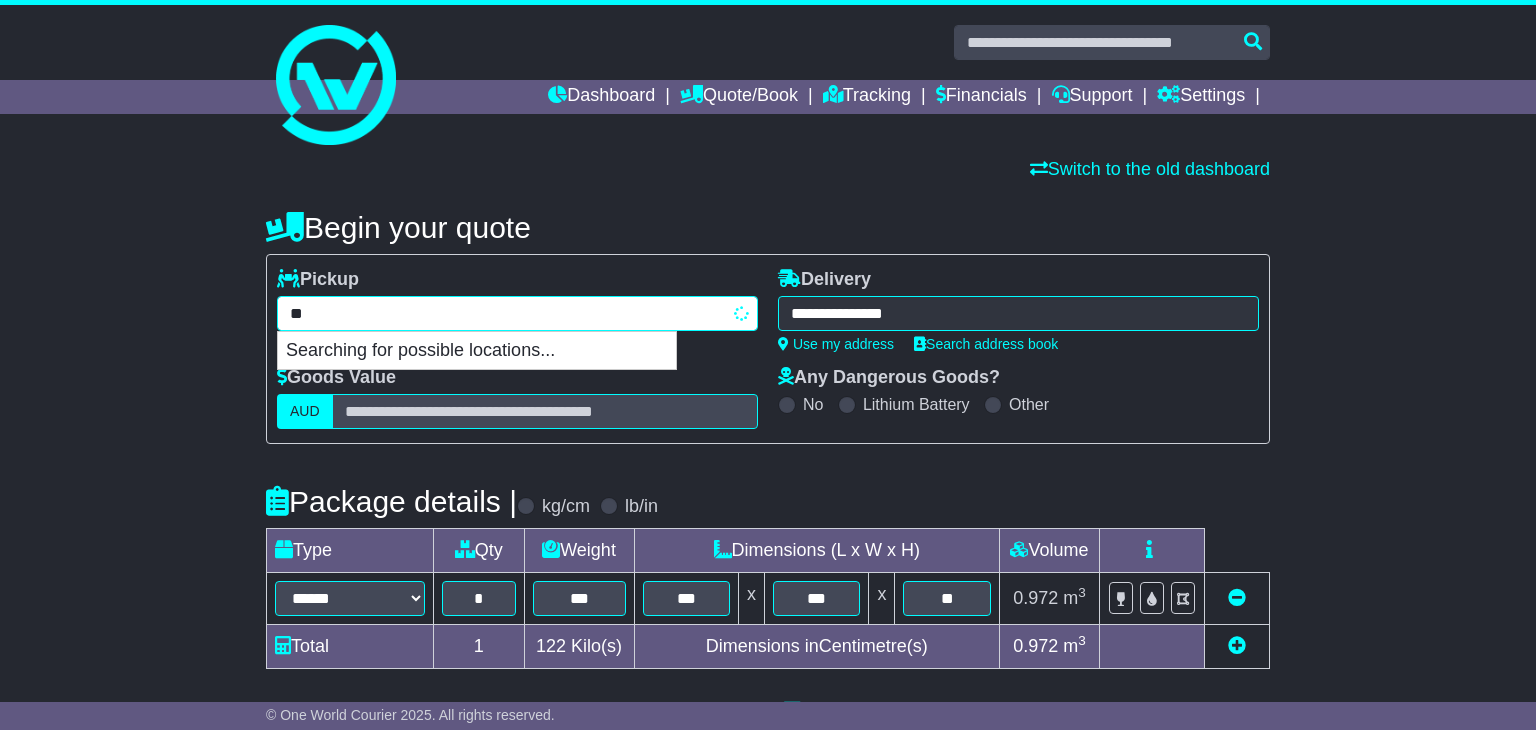 type on "*" 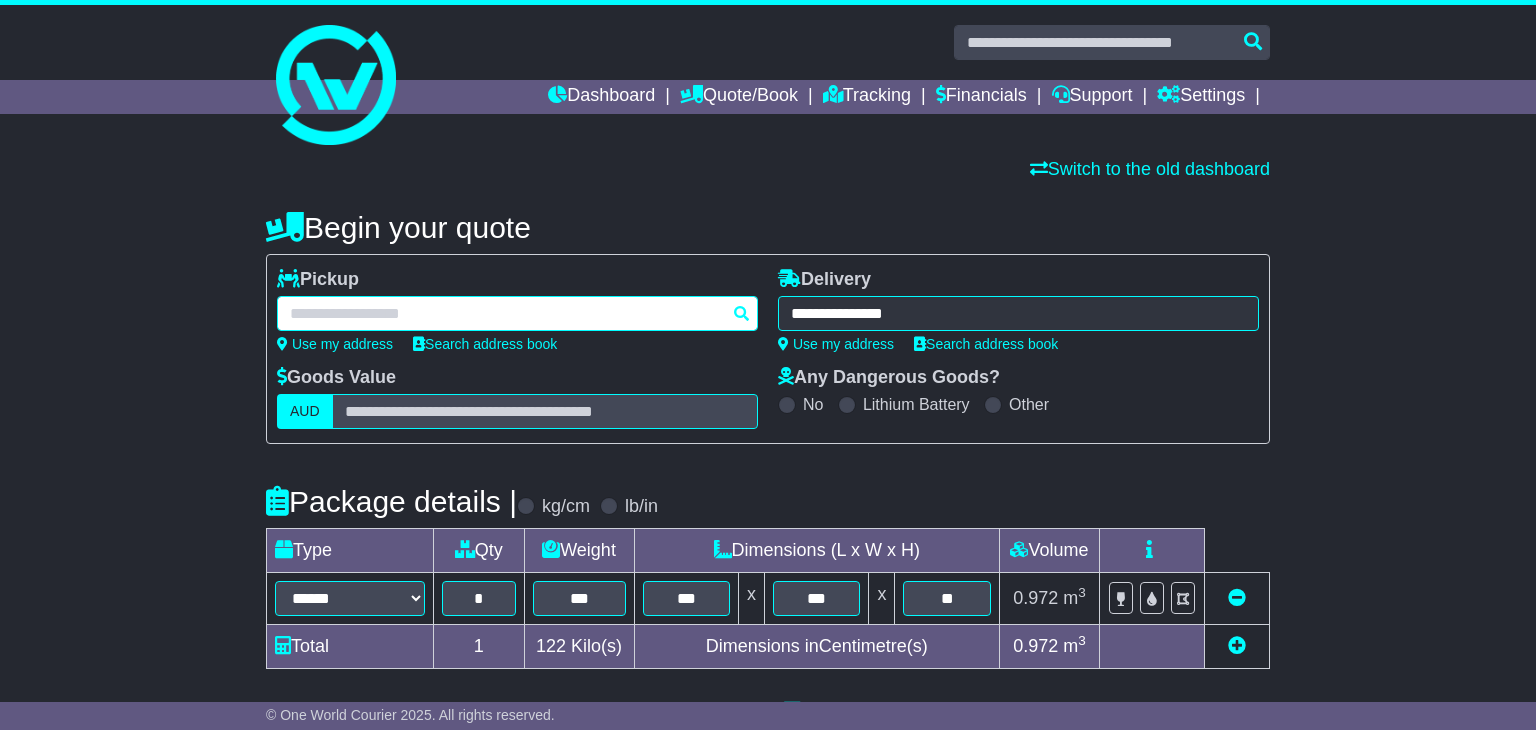 paste on "**********" 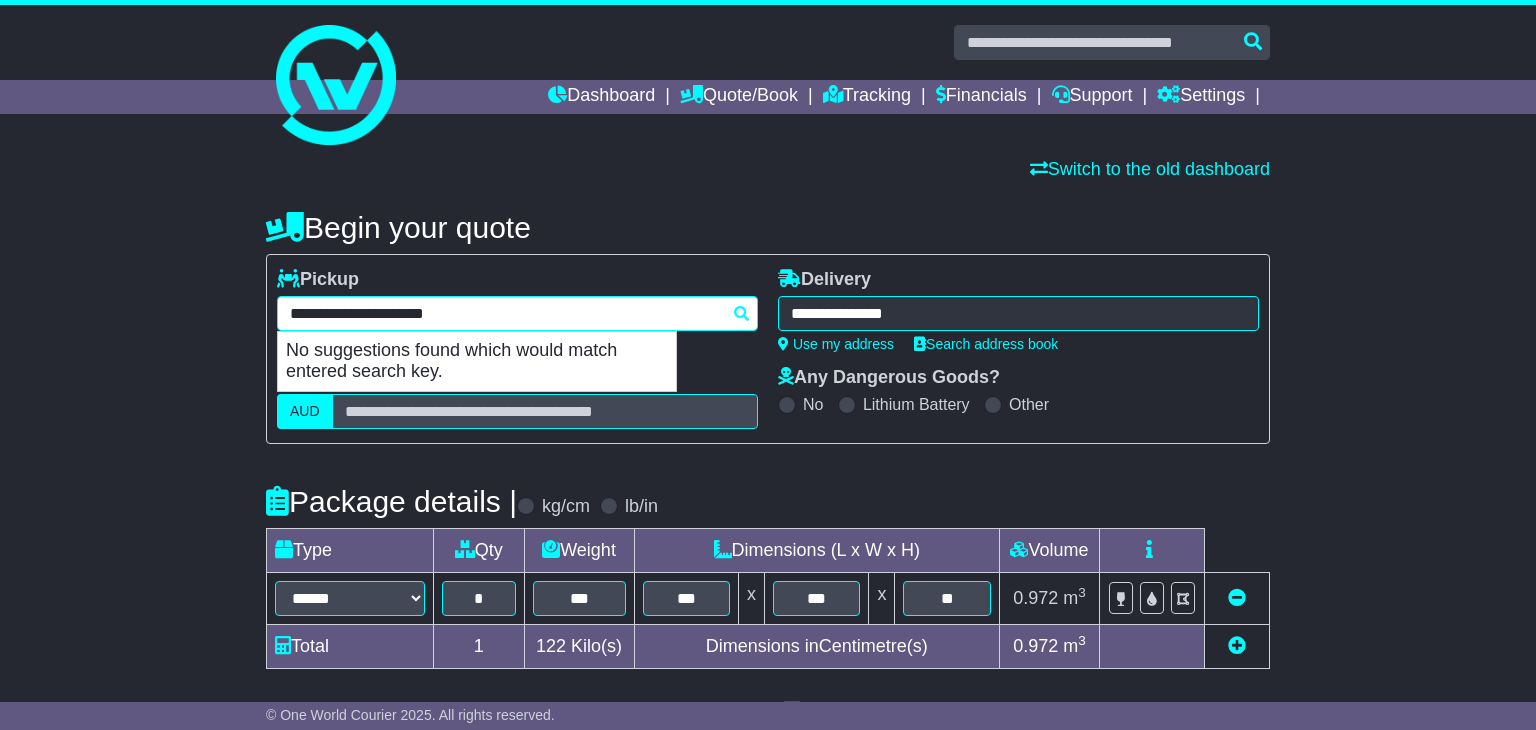 click on "**********" at bounding box center [517, 313] 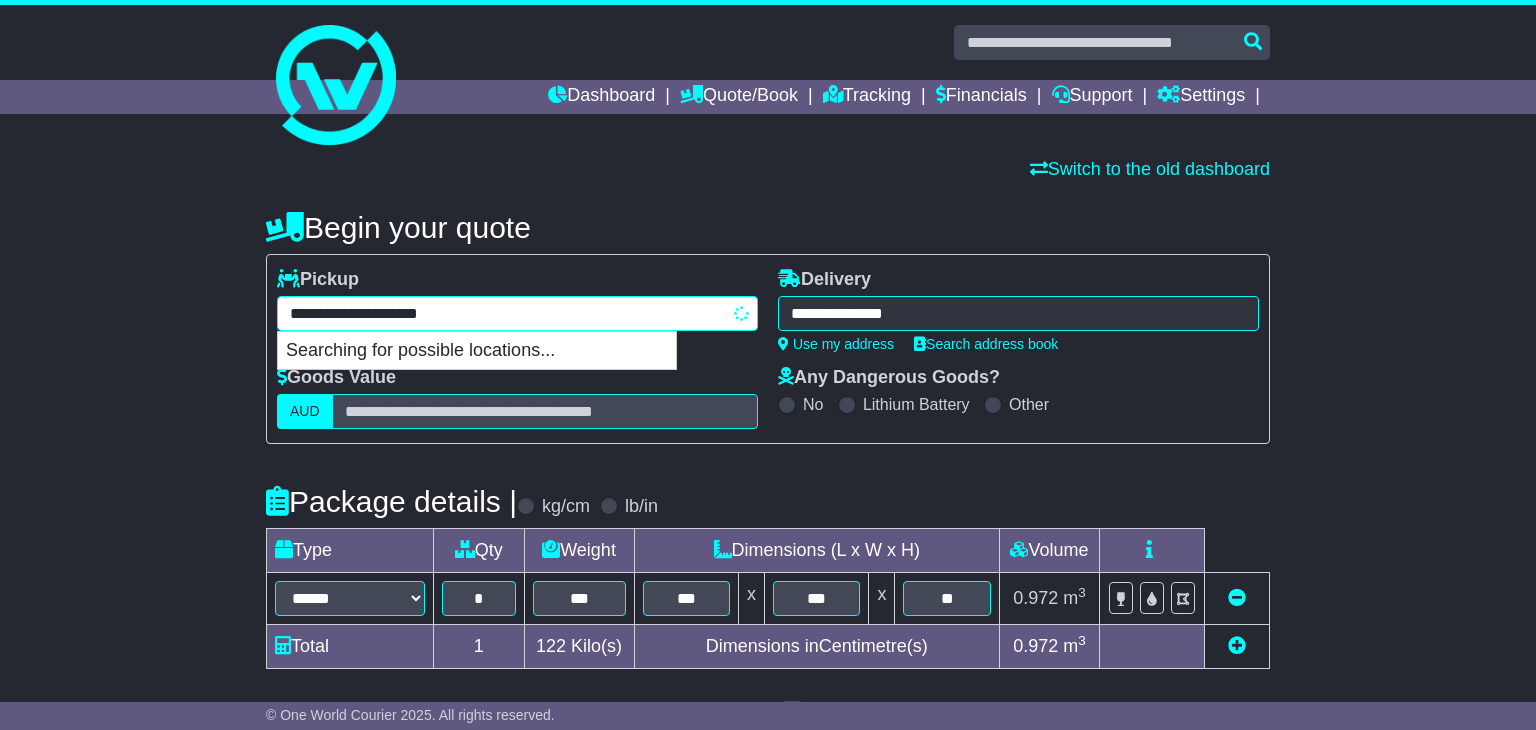 type on "**********" 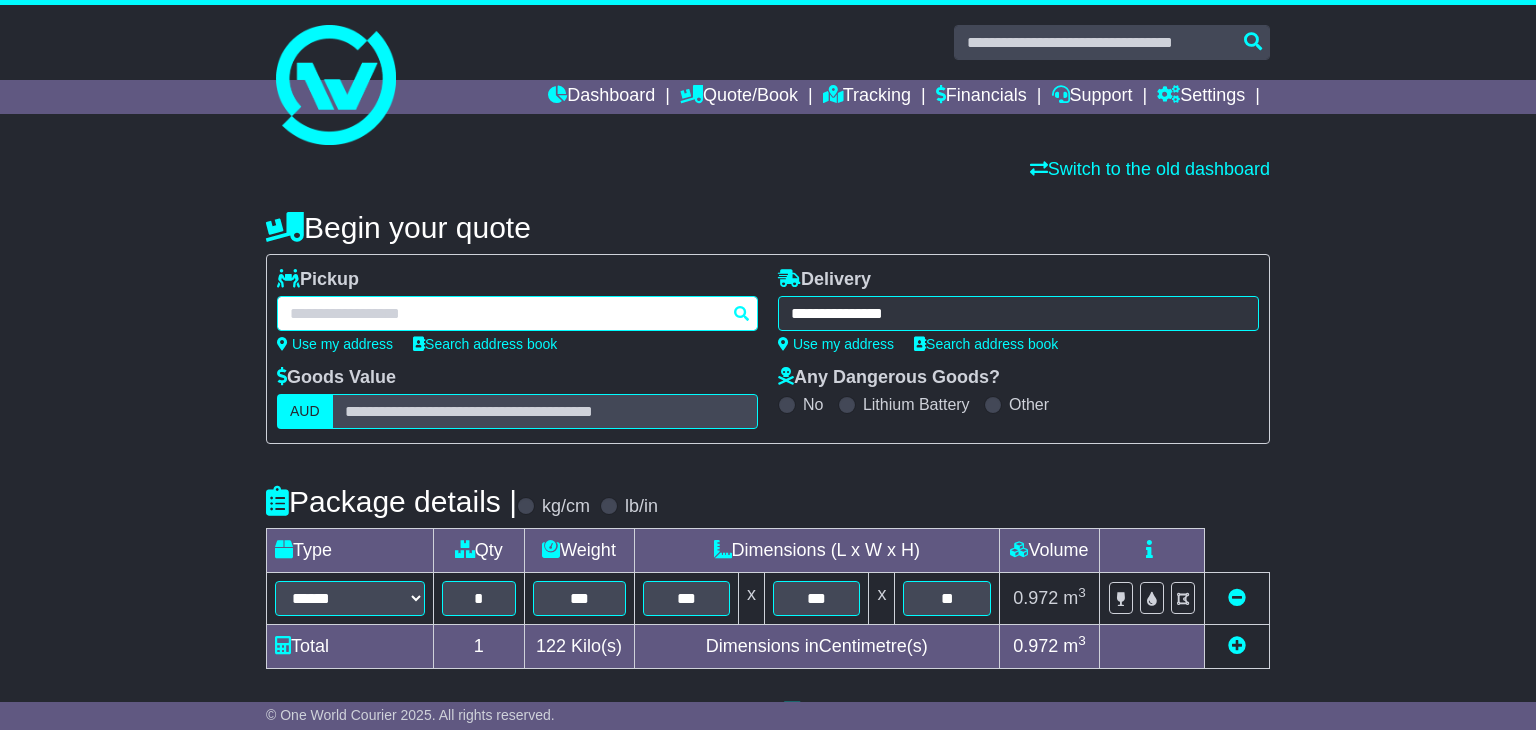 paste on "**********" 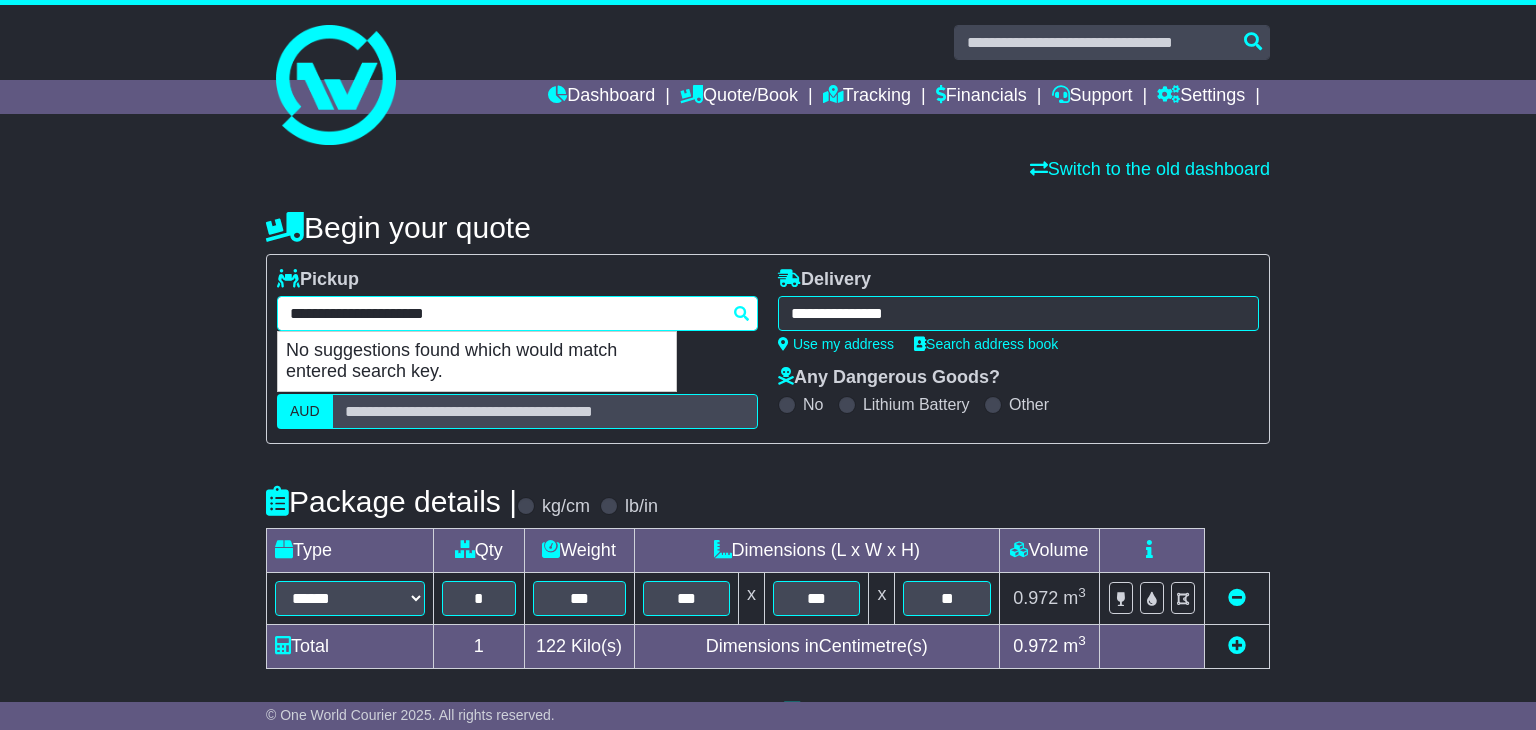 click on "**********" at bounding box center [517, 313] 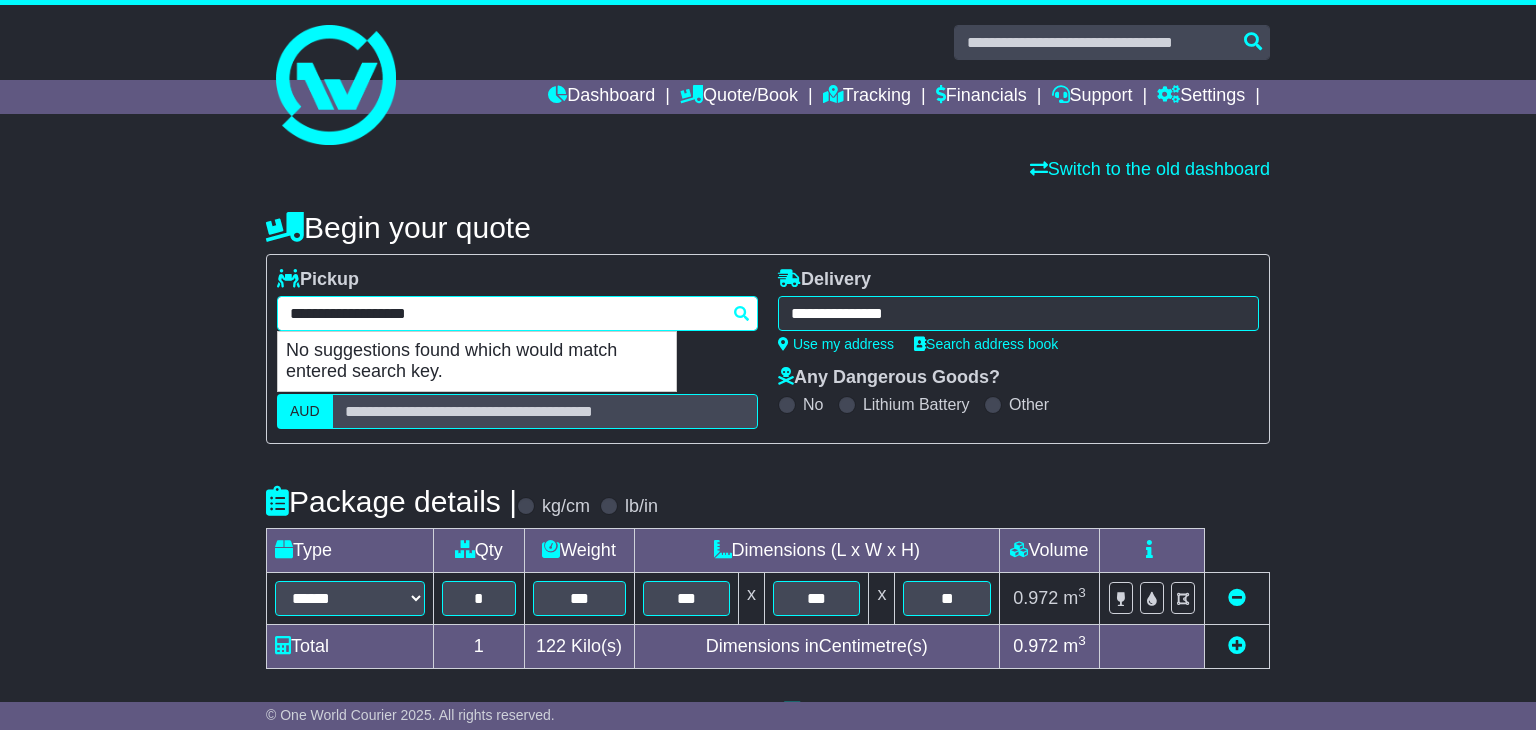click on "**********" at bounding box center (517, 313) 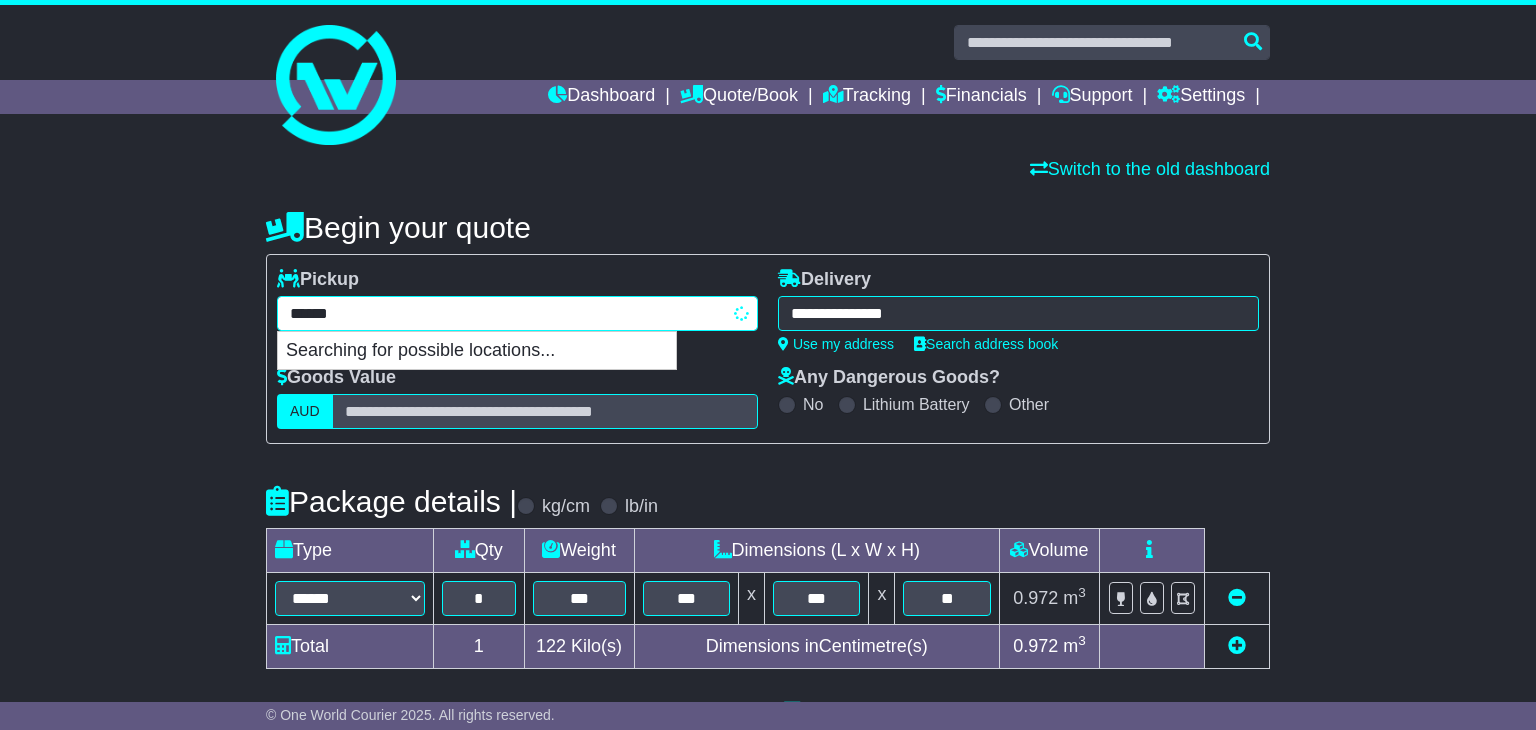 type on "****" 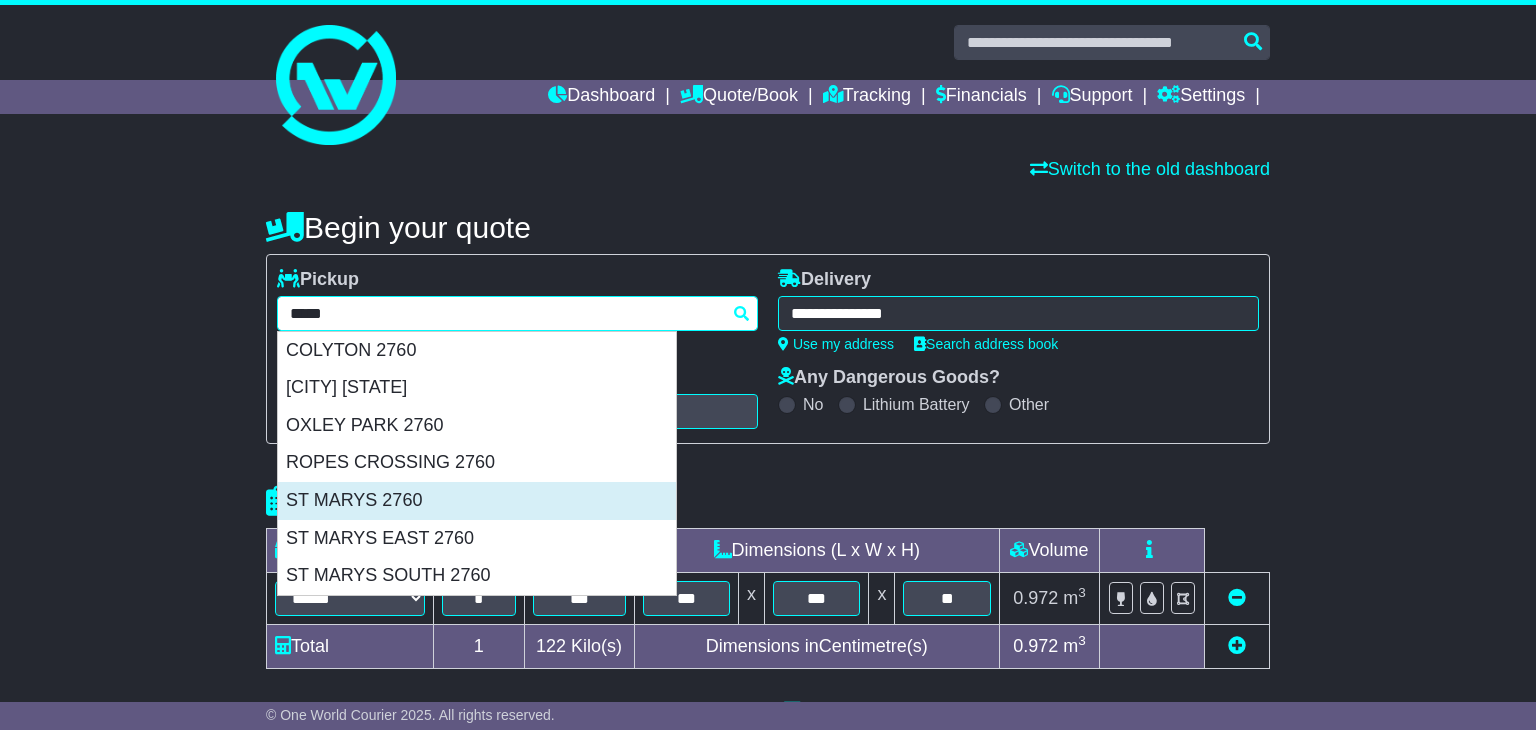 click on "ST MARYS 2760" at bounding box center (477, 501) 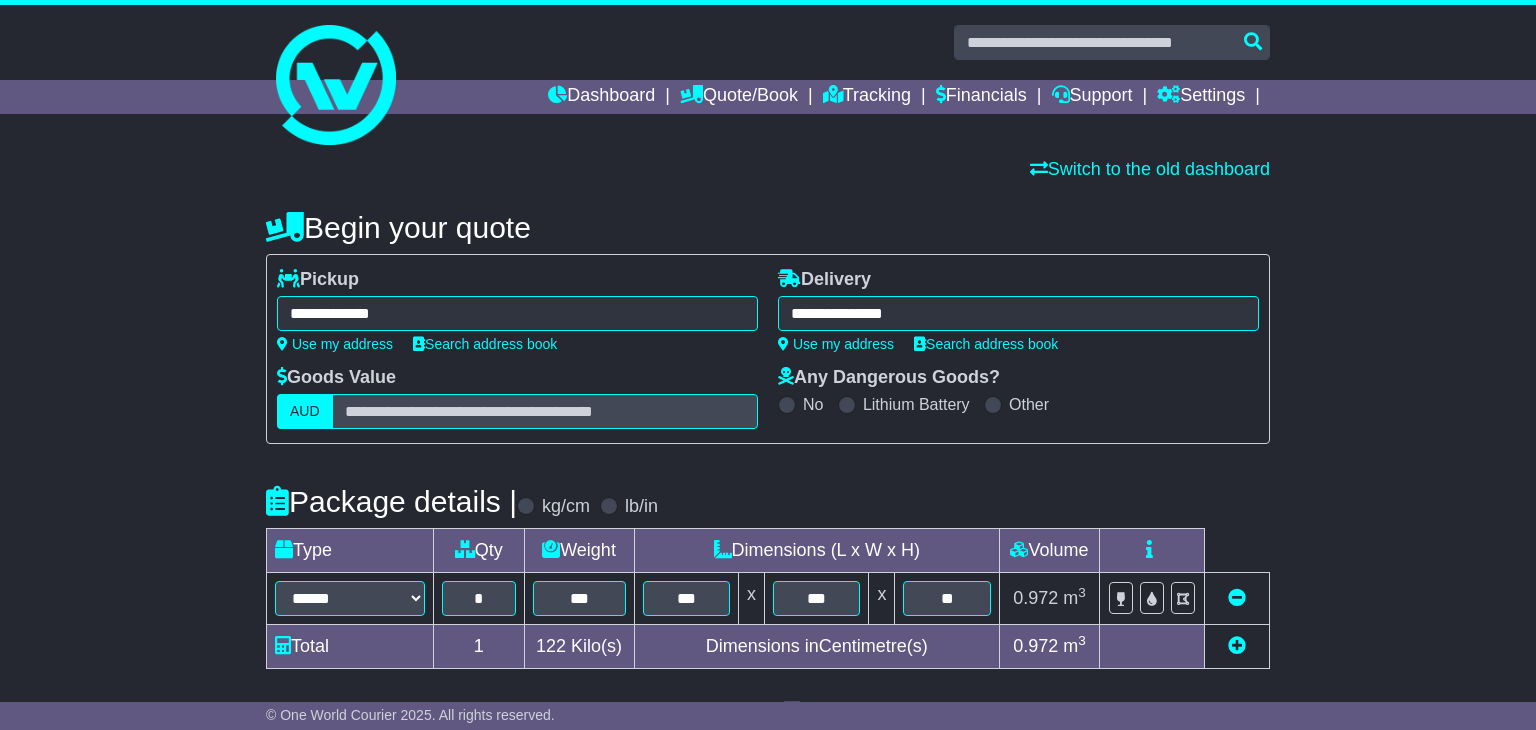 type on "**********" 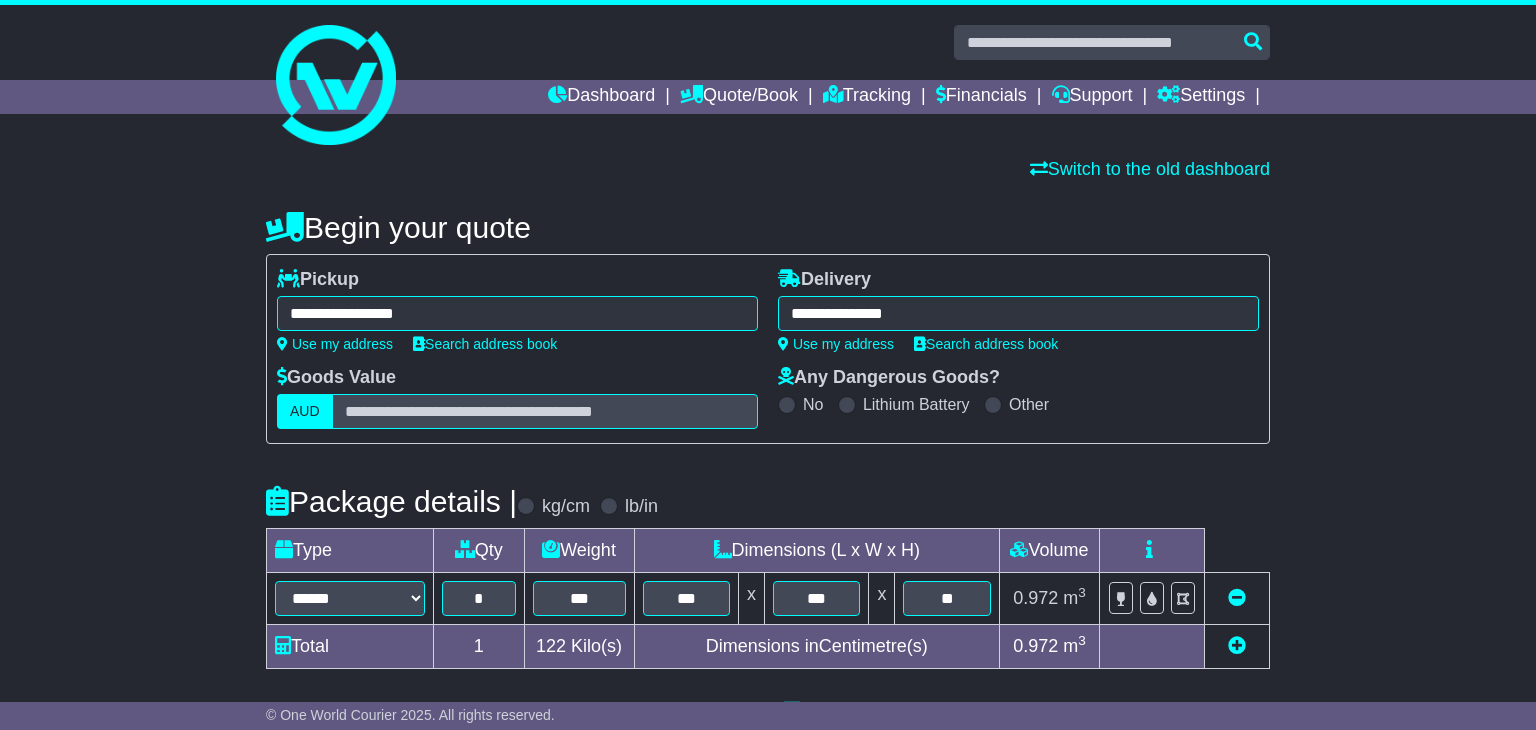 click on "******* [CITY], [STATE], [POSTAL_CODE] [CITY] [POSTAL_CODE]" at bounding box center [1018, 313] 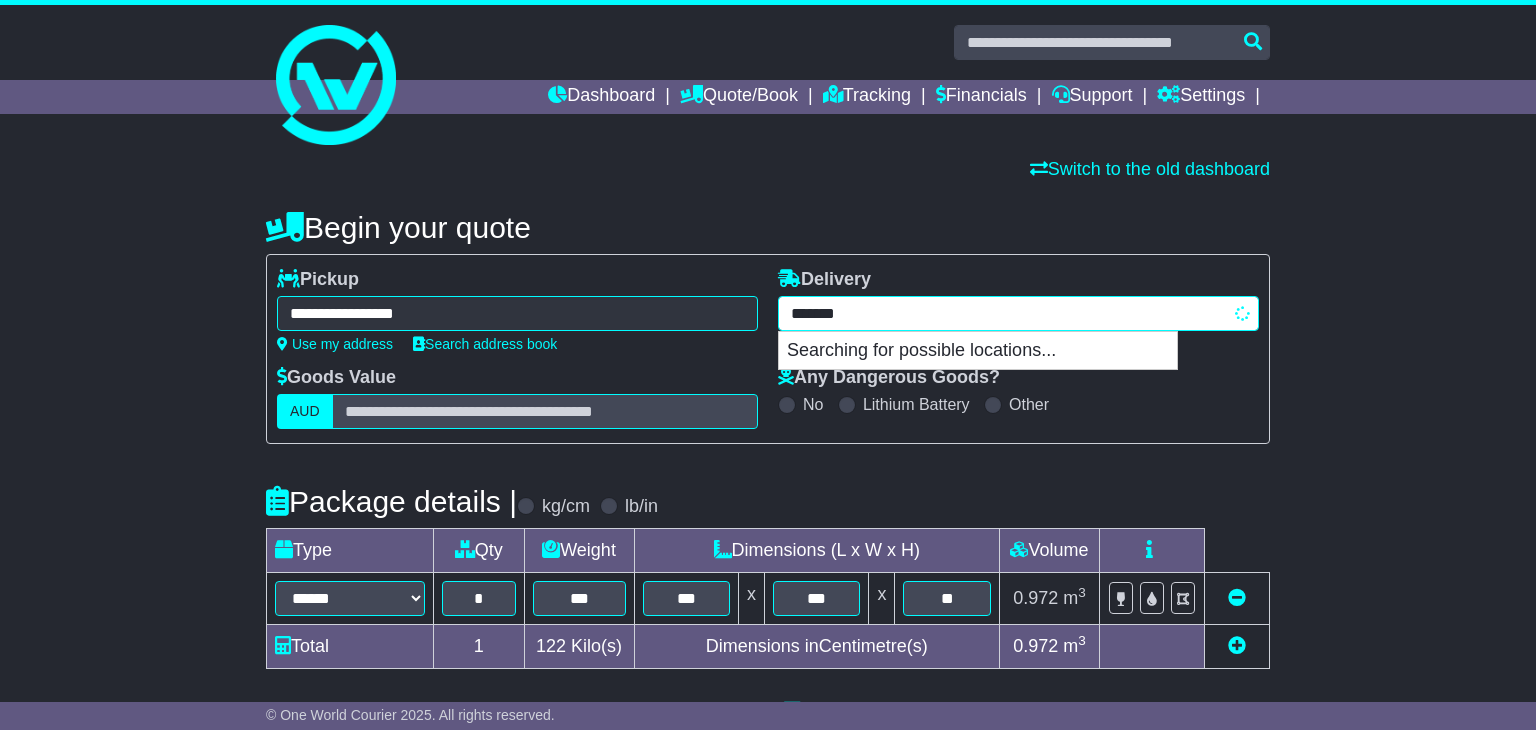 click on "*******" at bounding box center [1018, 313] 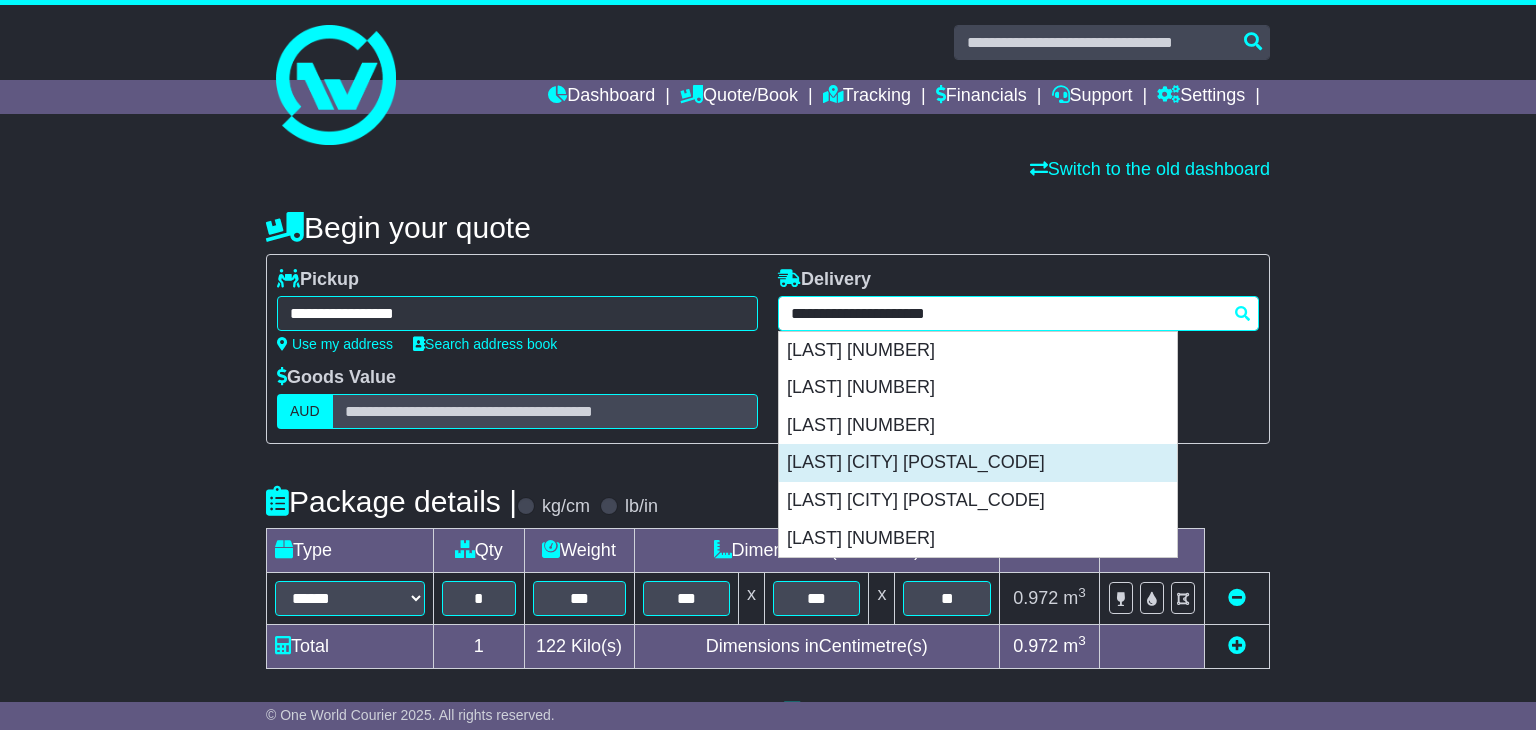 click on "[LAST] [CITY] [POSTAL_CODE]" at bounding box center [978, 463] 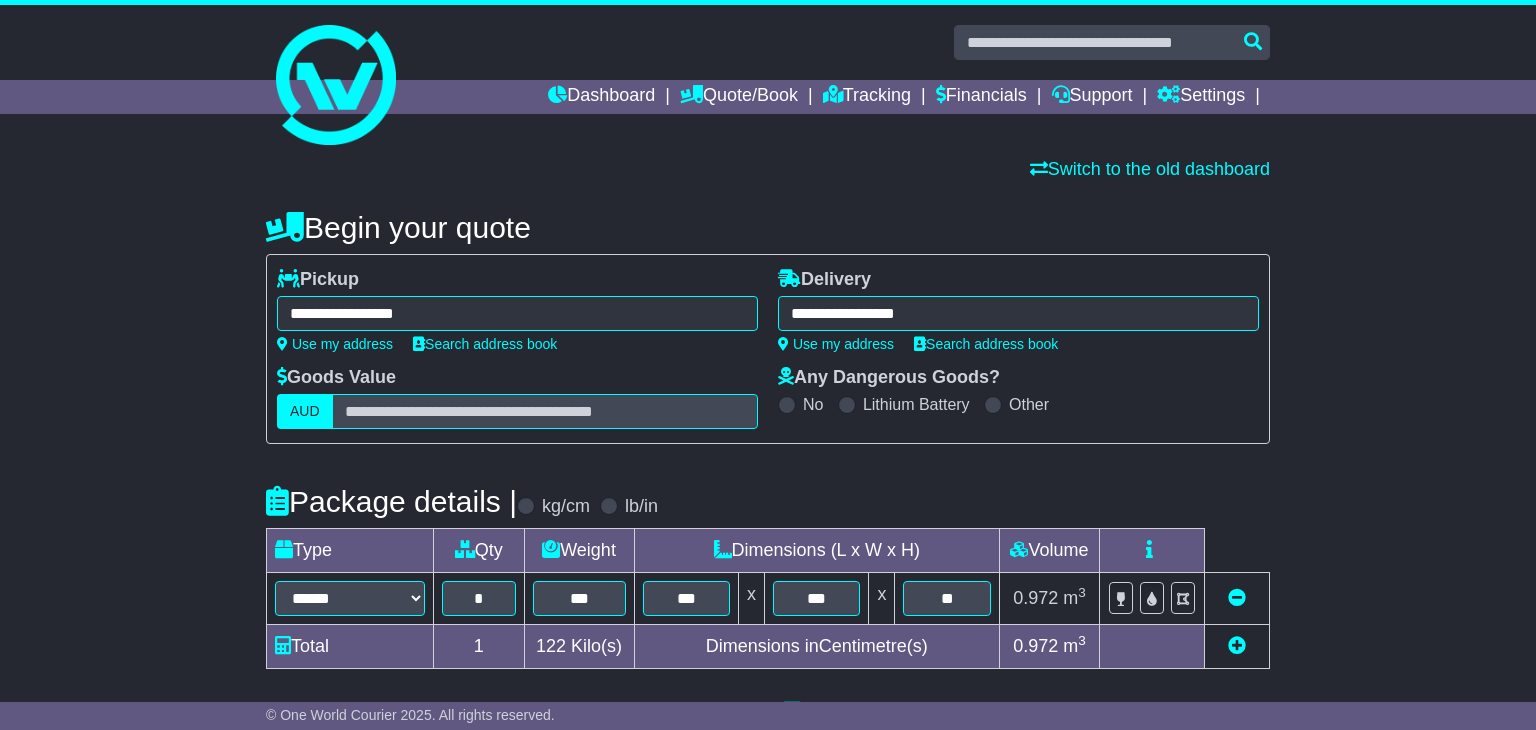 type on "**********" 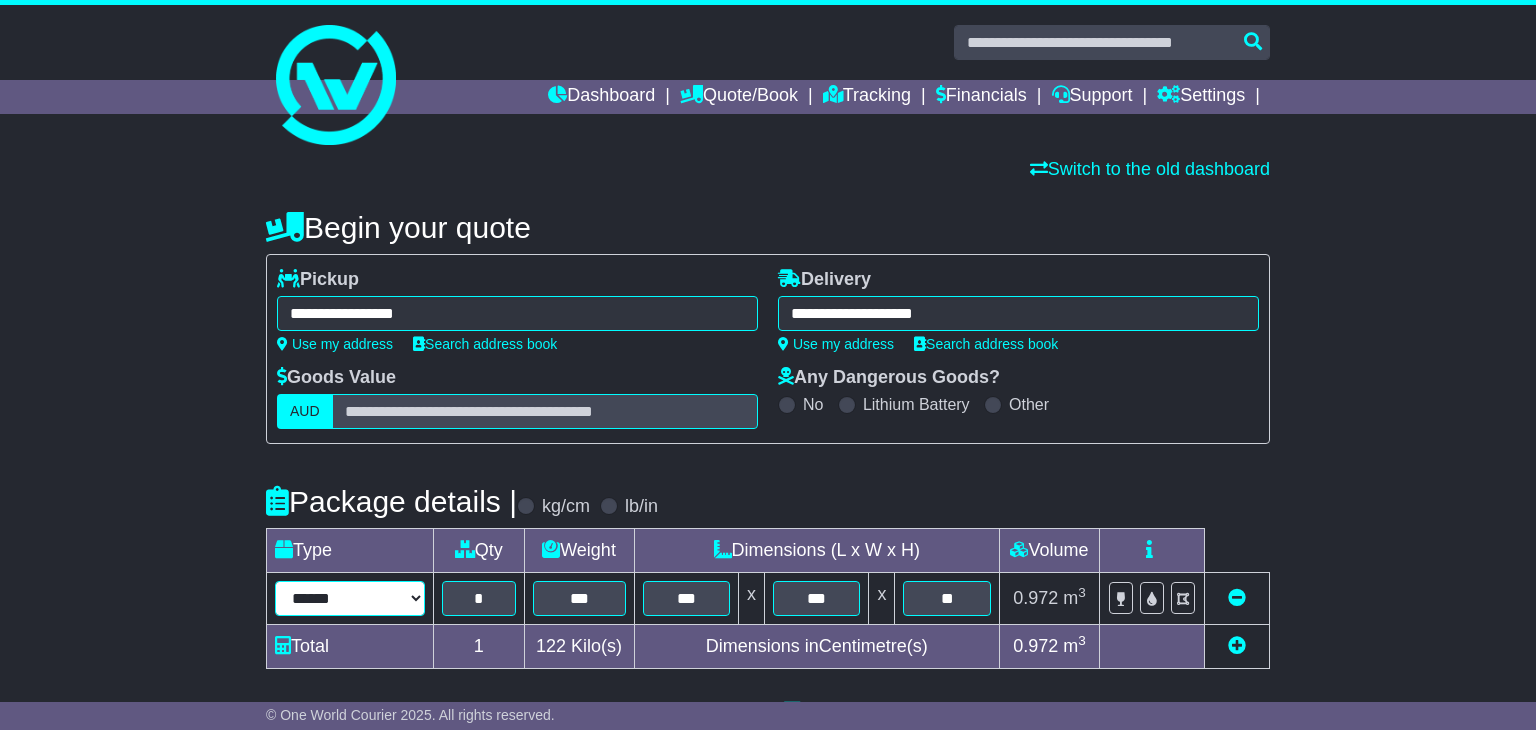 click on "****** ****** *** ******** ***** **** **** ****** *** *******" at bounding box center (350, 598) 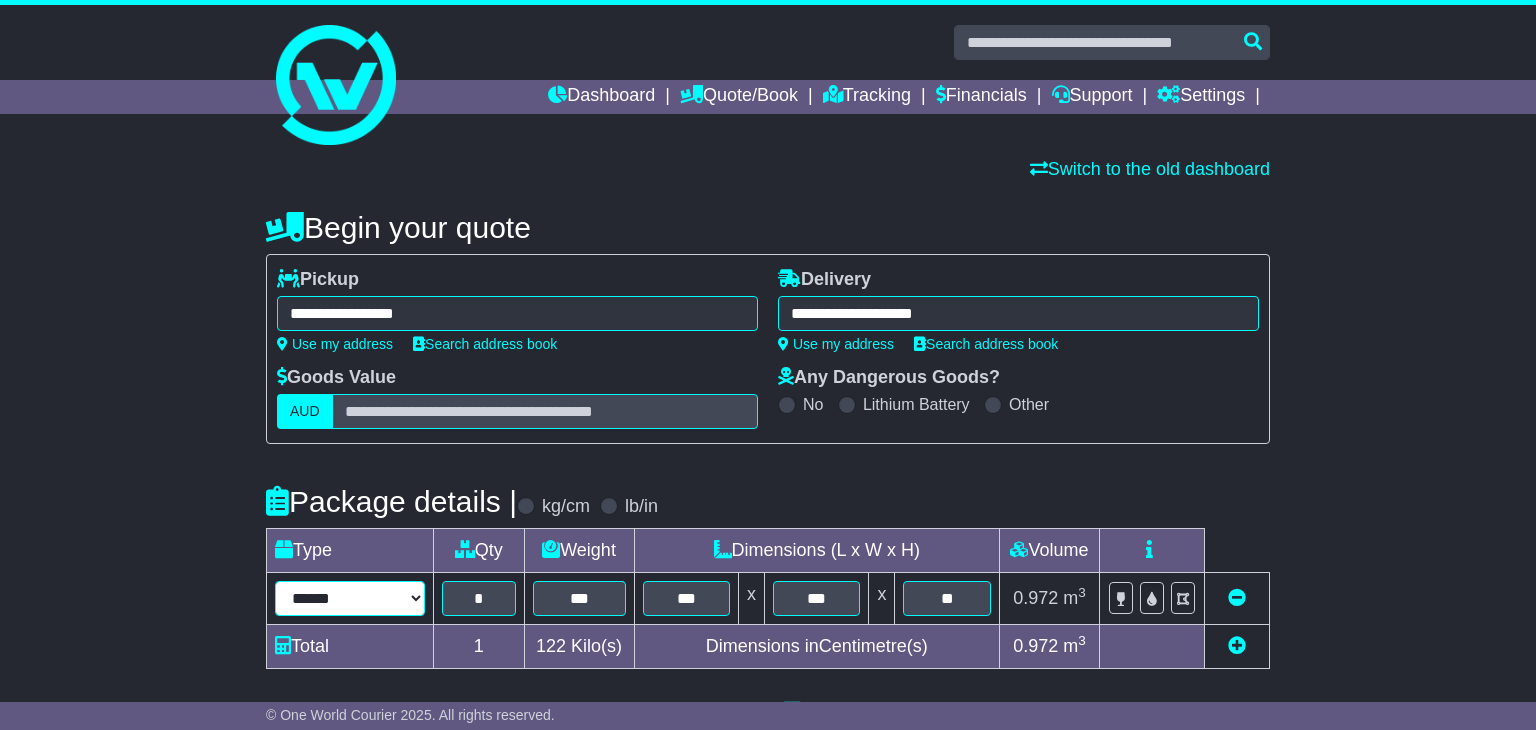 select on "*****" 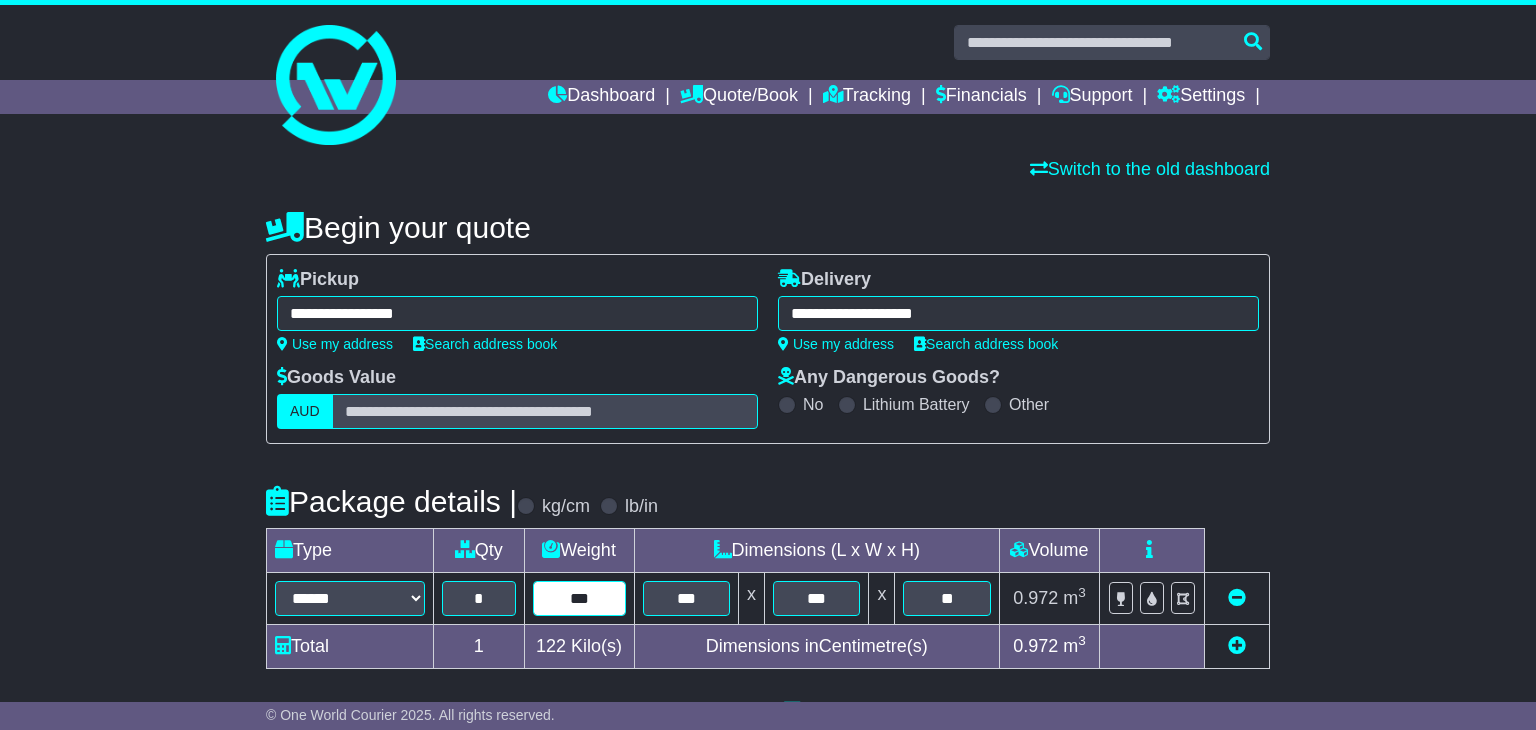 type on "***" 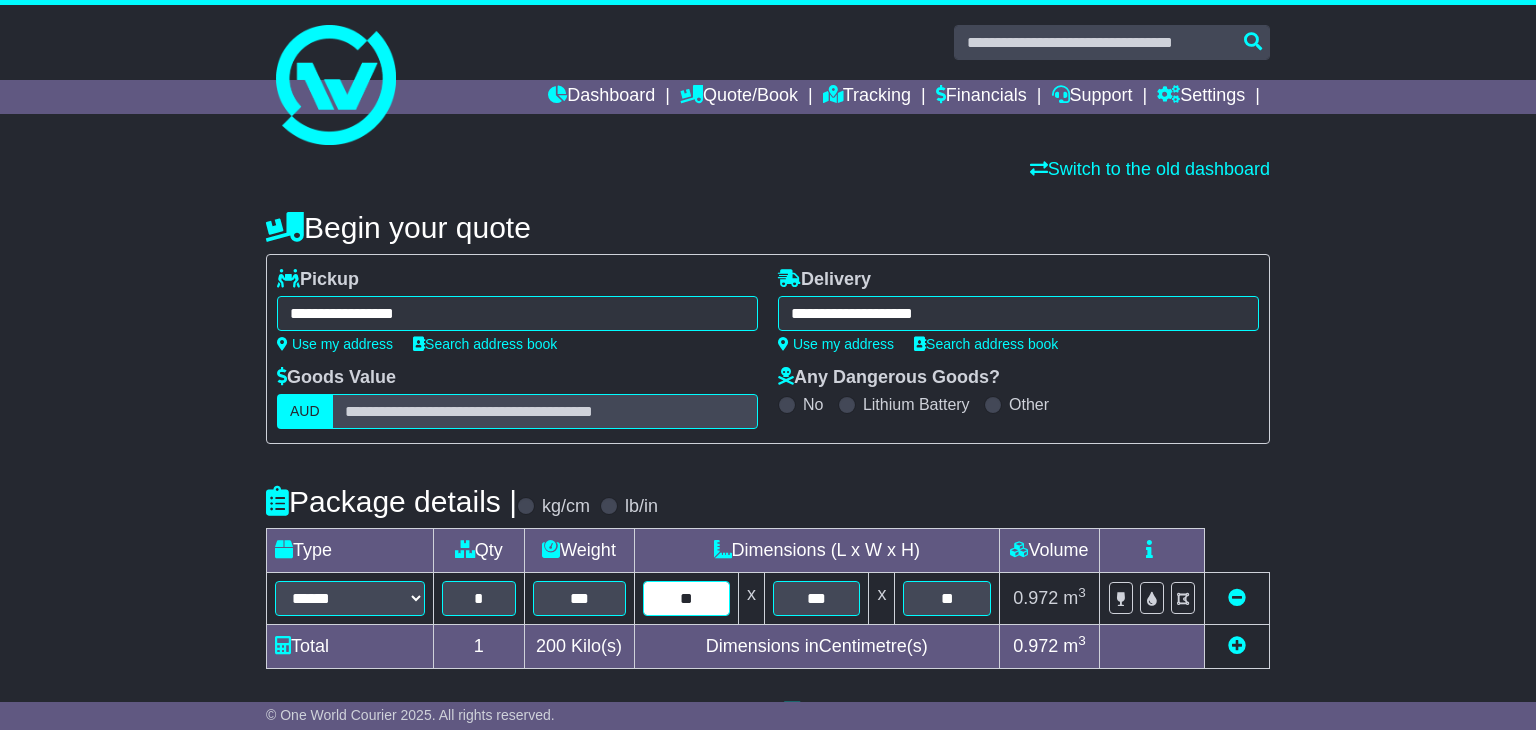 type on "**" 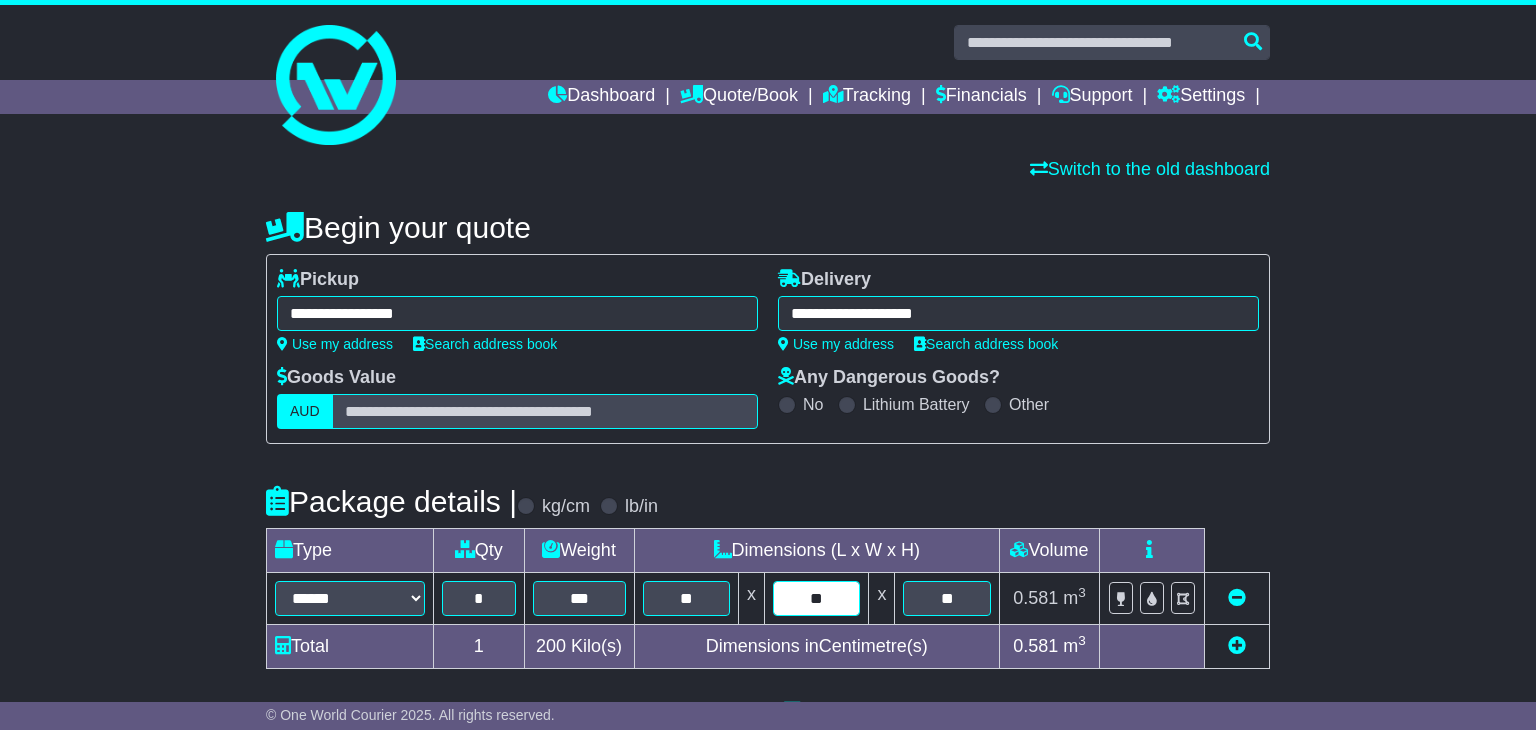type on "**" 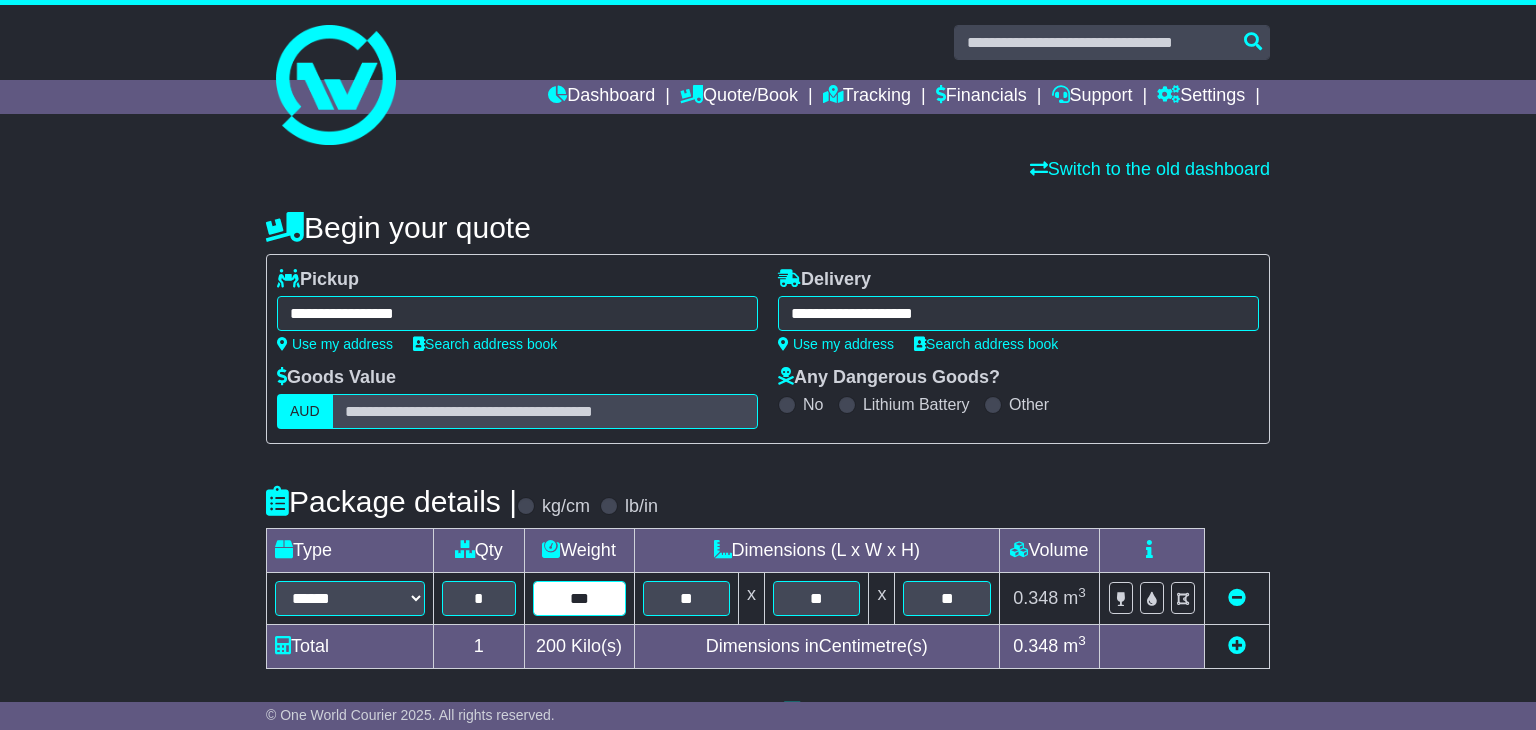 drag, startPoint x: 605, startPoint y: 595, endPoint x: 275, endPoint y: 671, distance: 338.63846 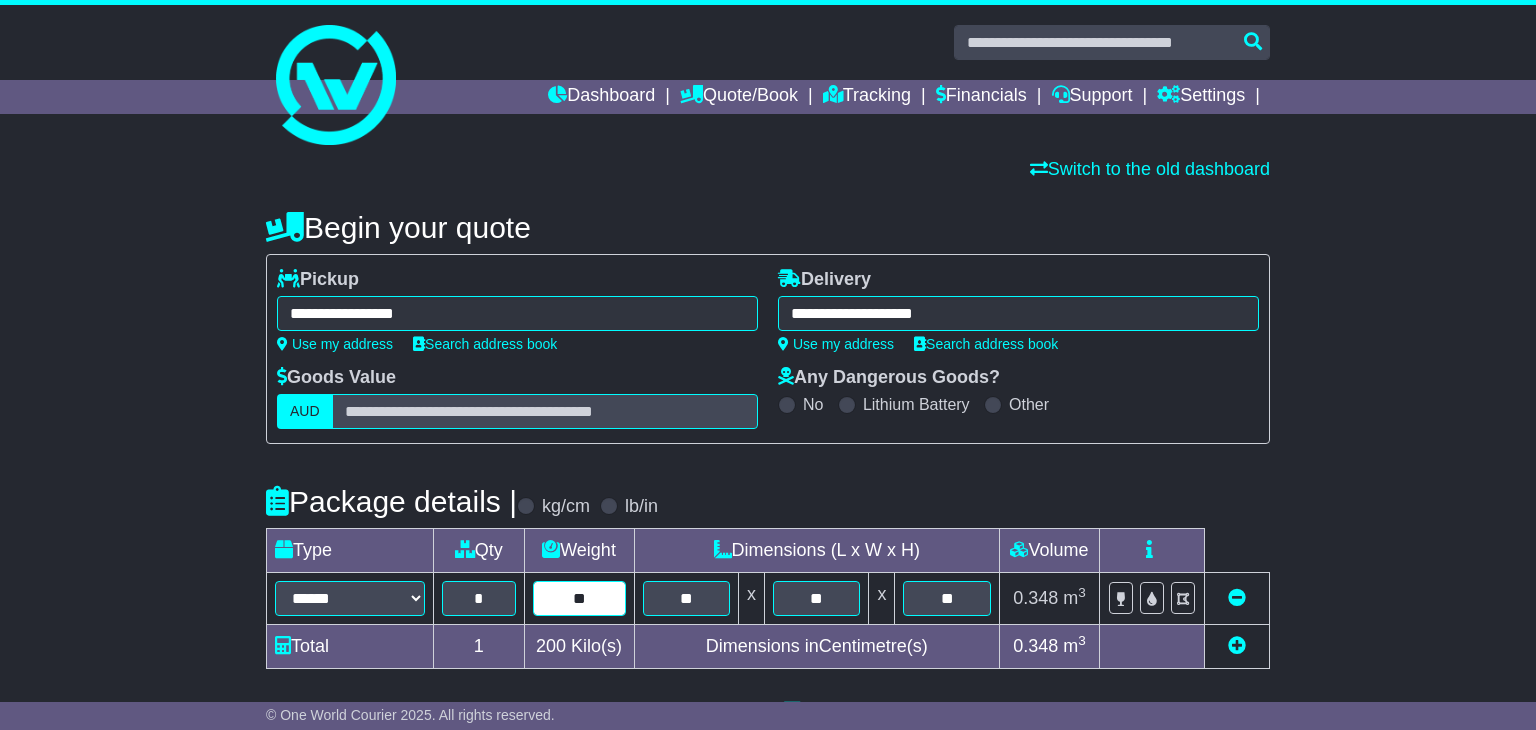 type on "**" 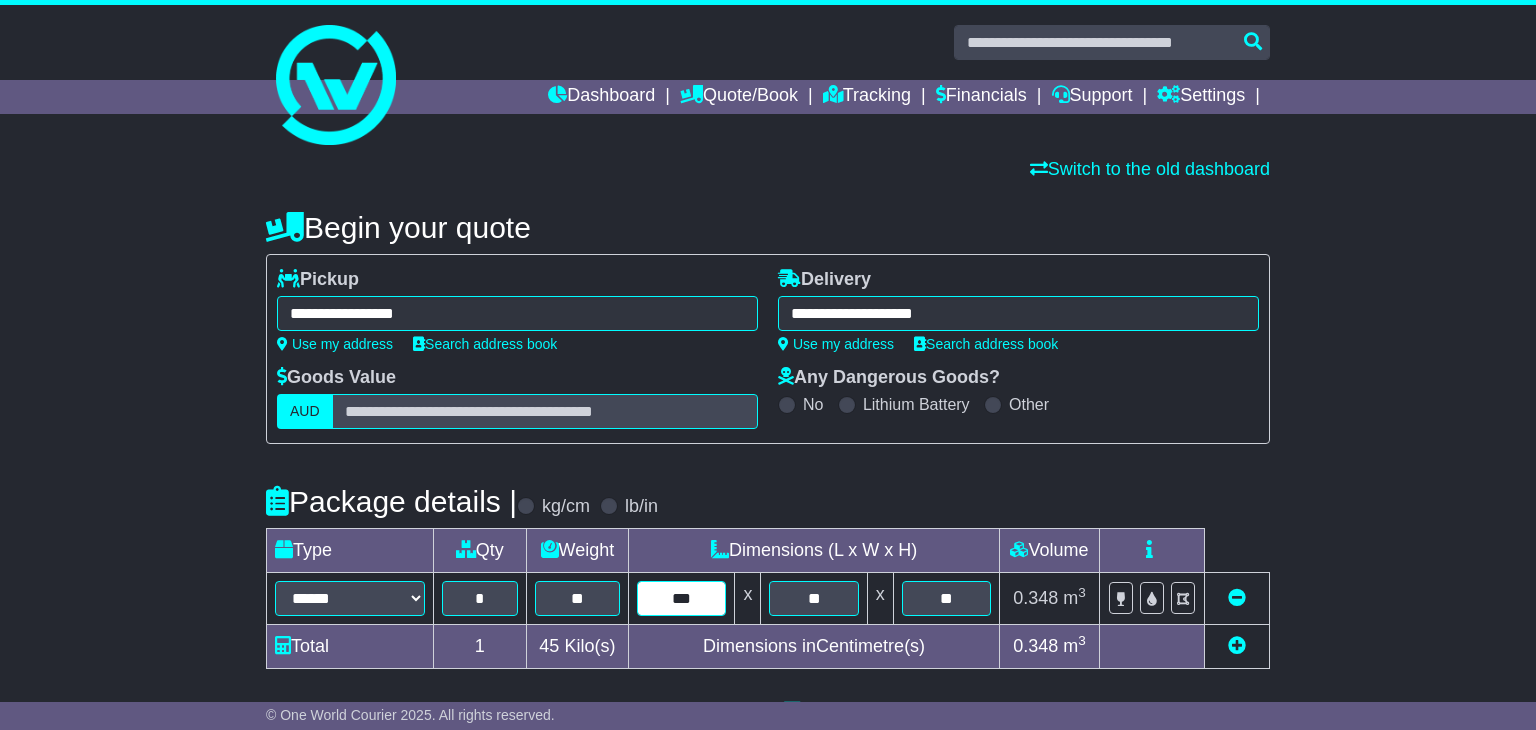 type on "***" 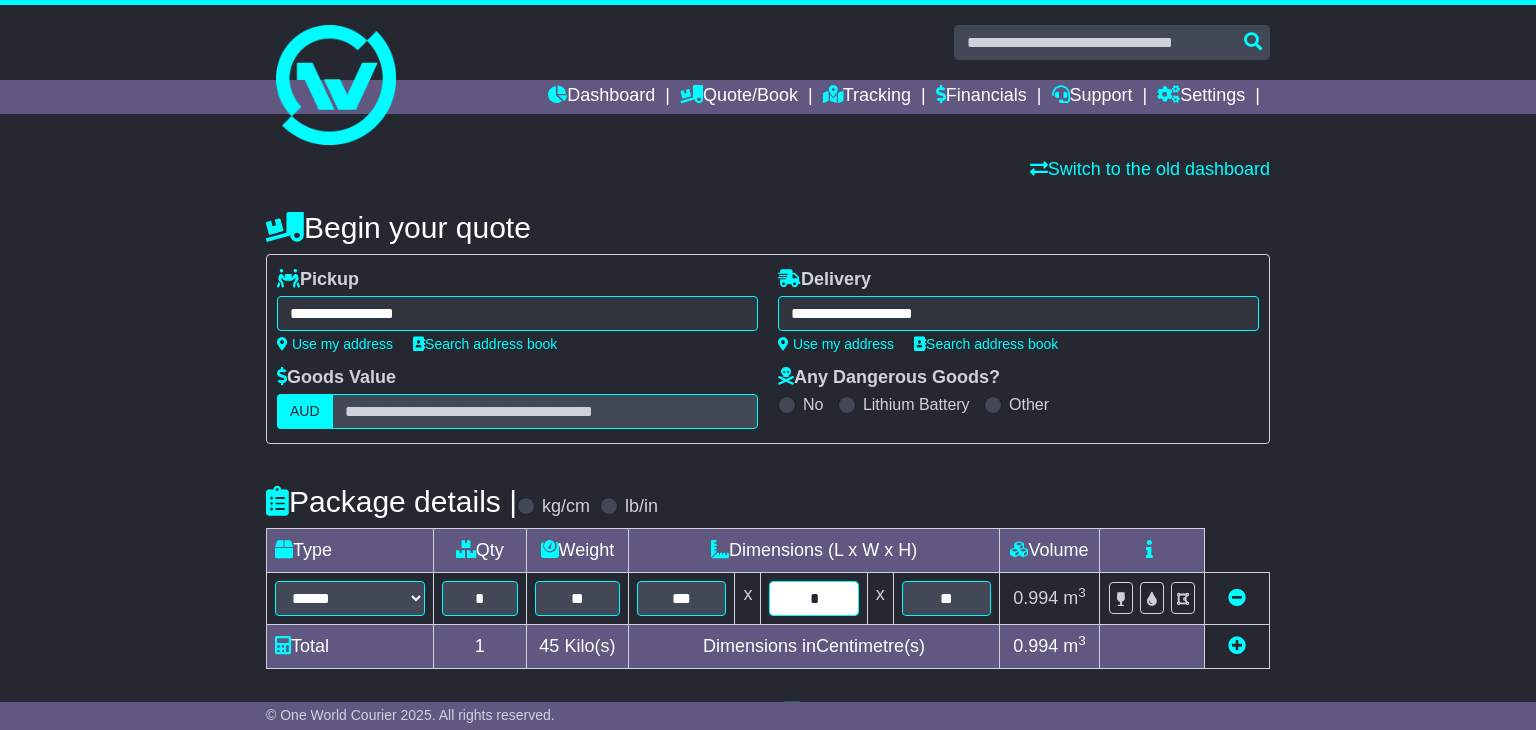 type on "**" 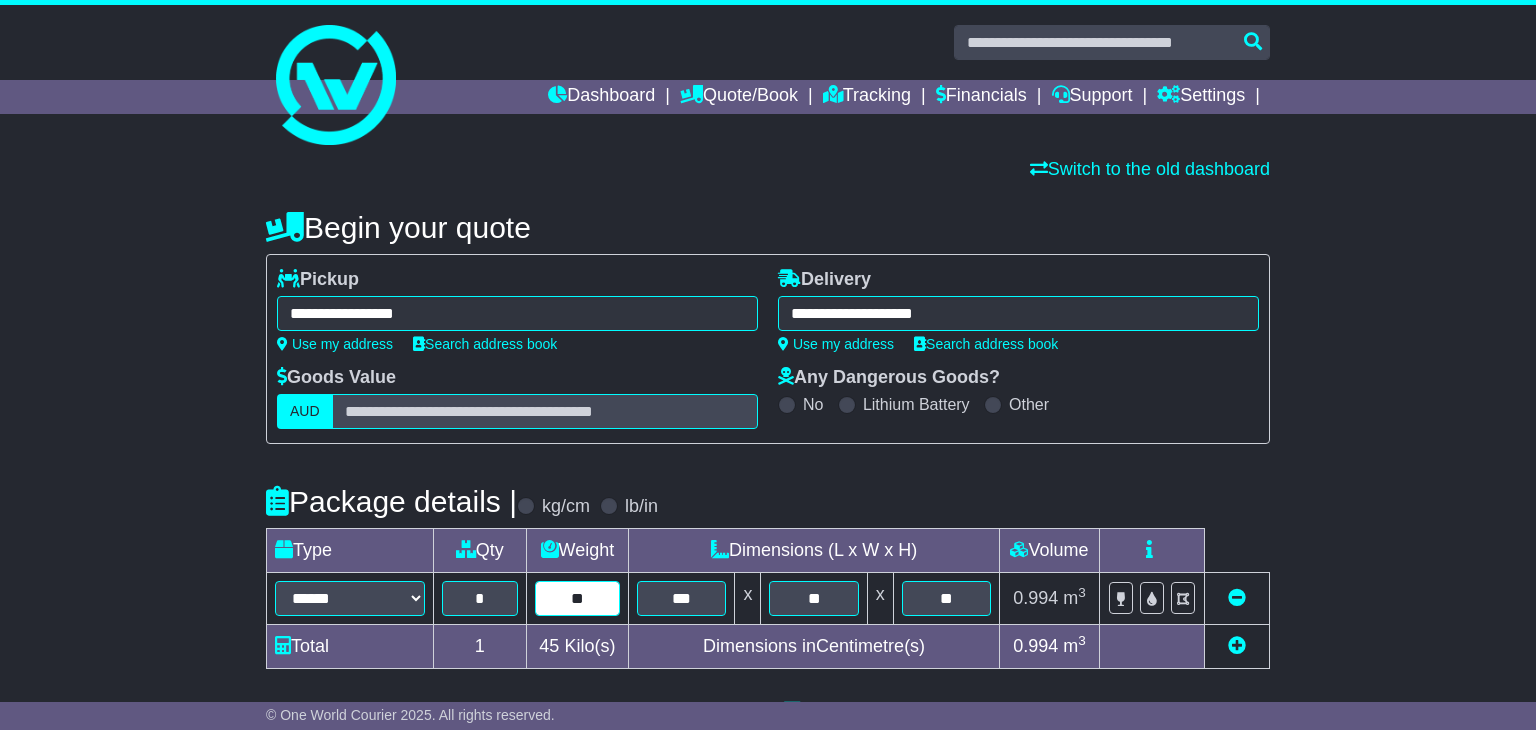 click on "**" at bounding box center (578, 598) 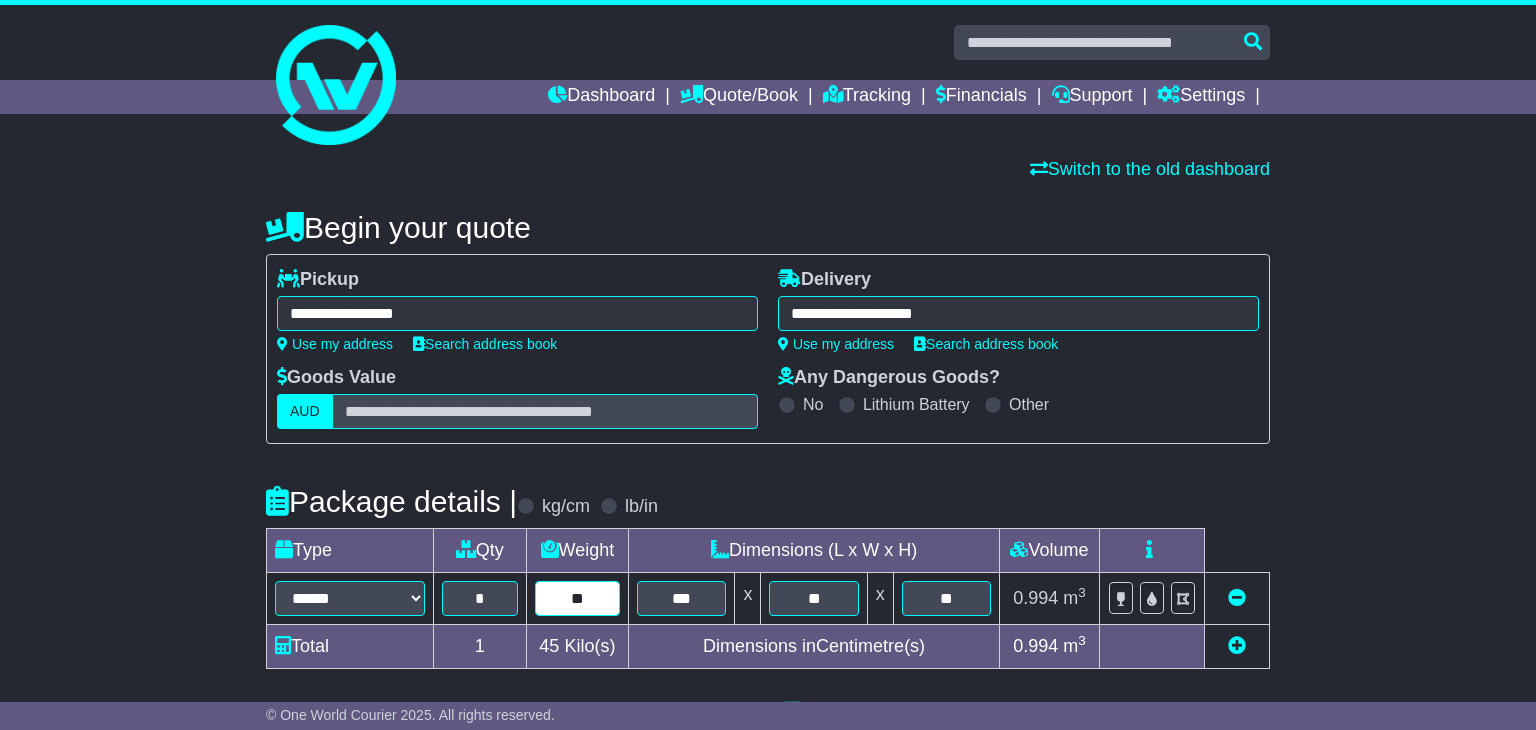 type on "*" 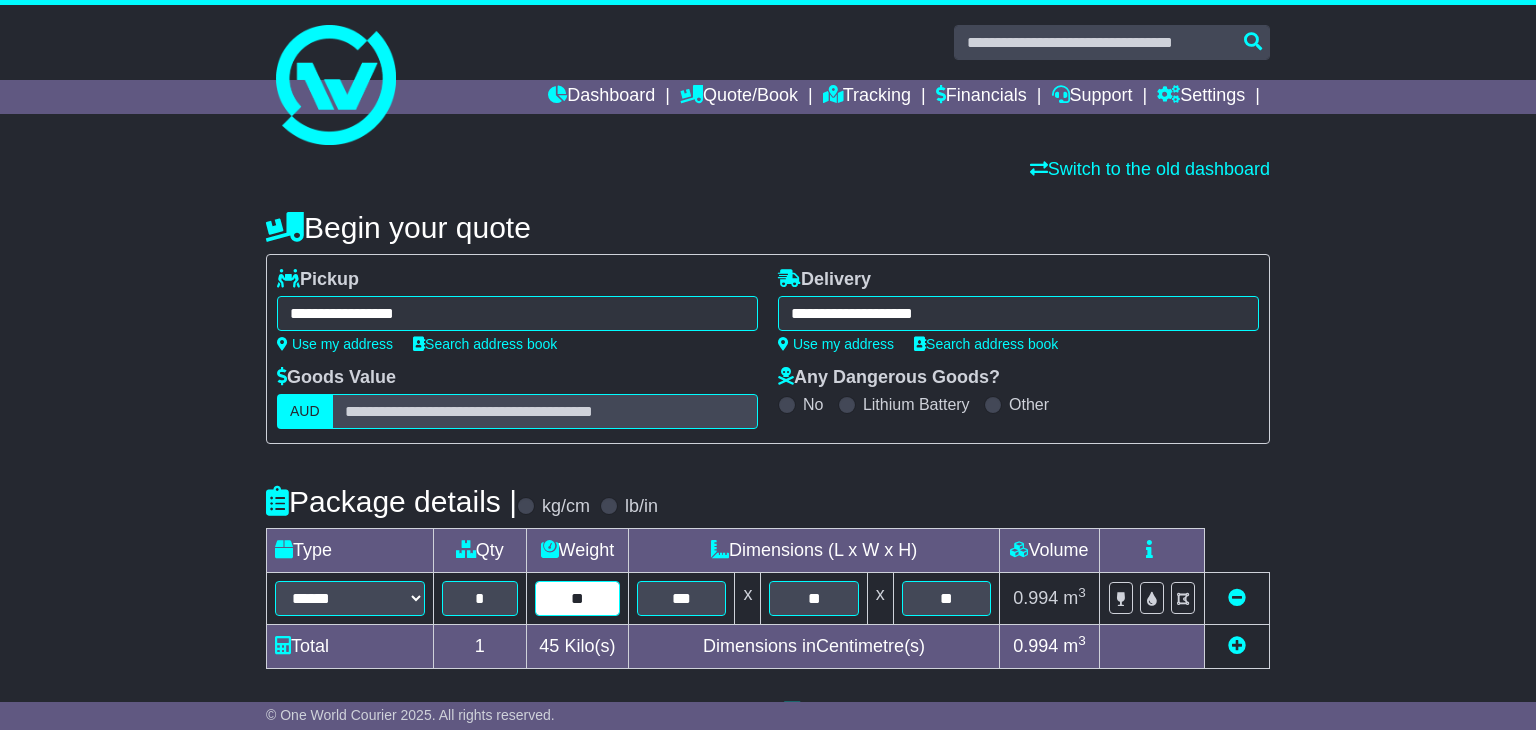 type on "*" 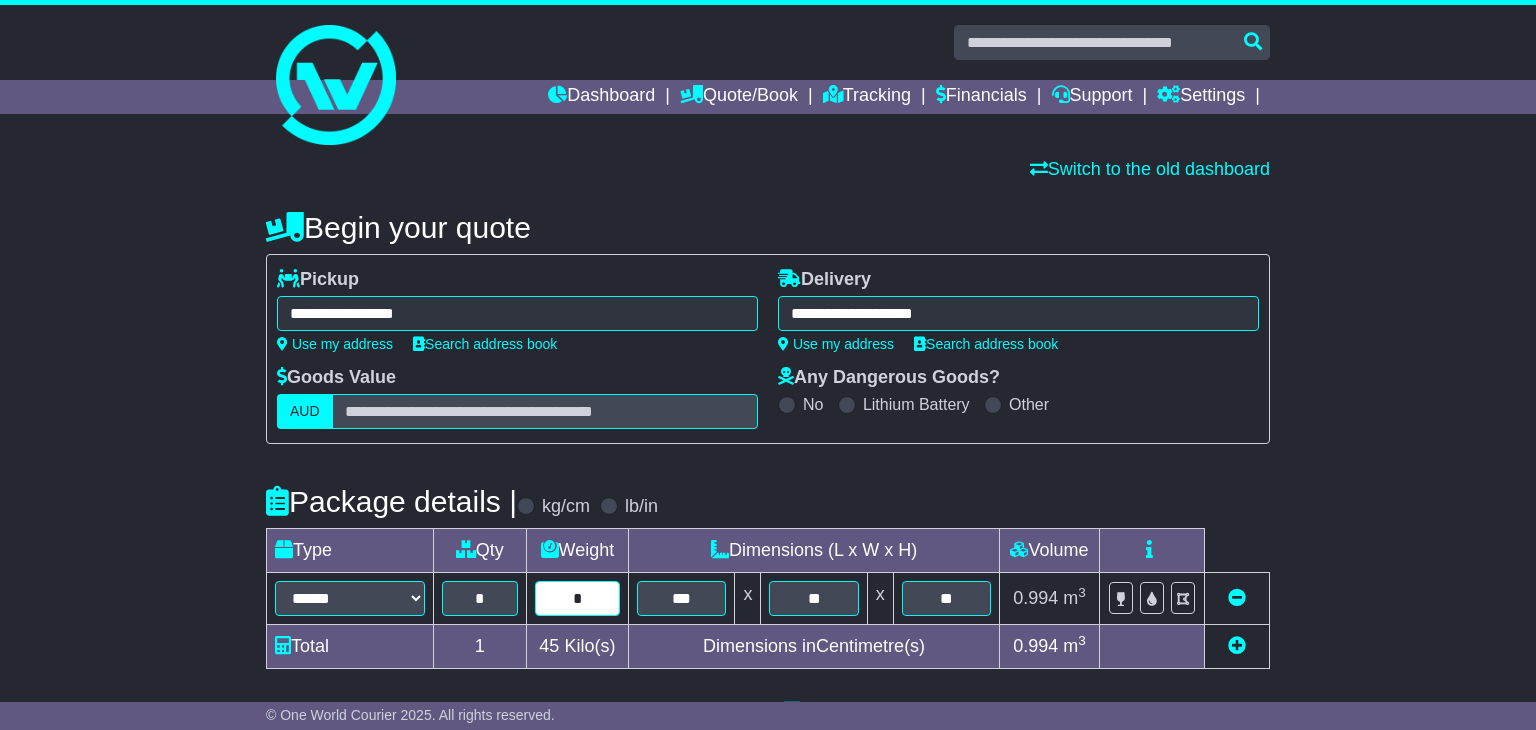 type on "**" 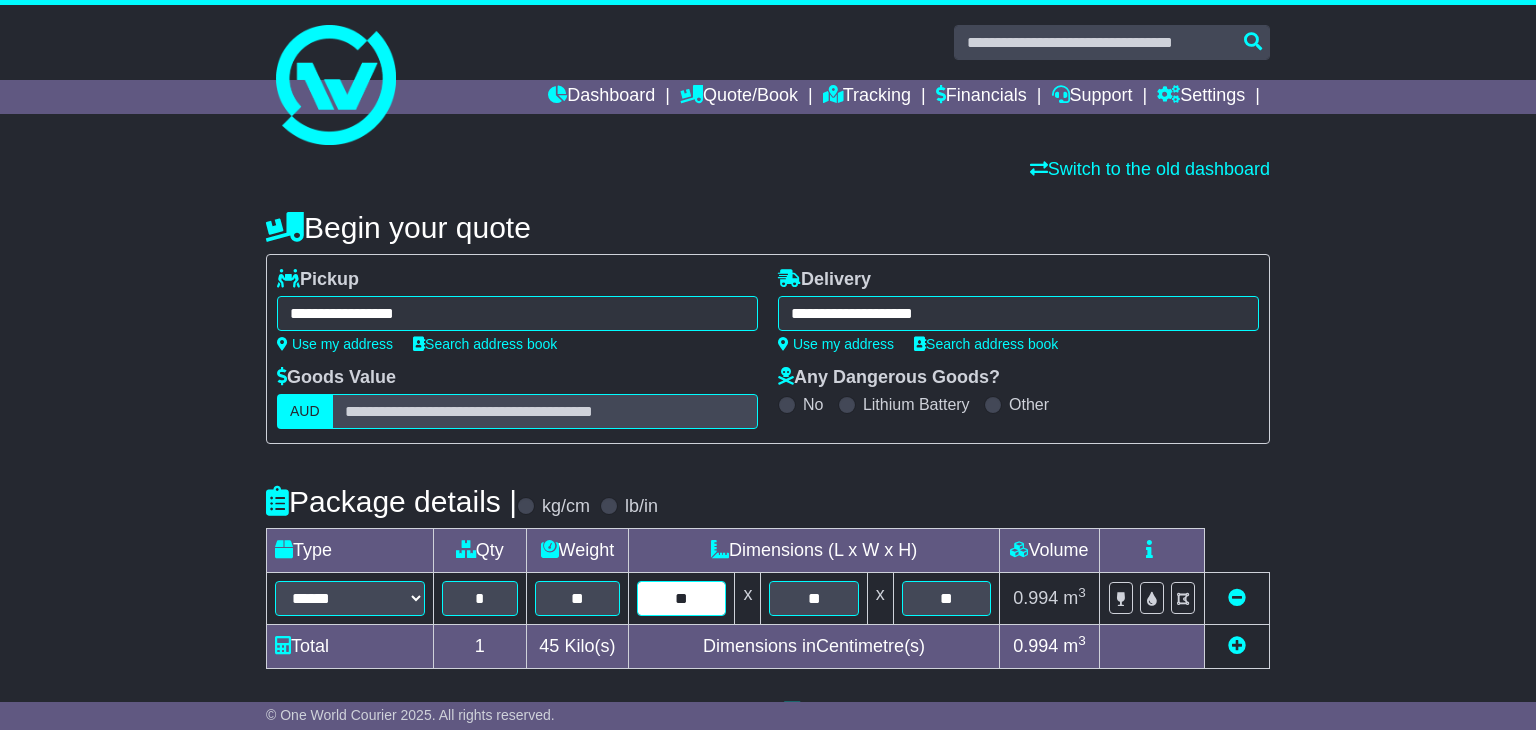 type on "***" 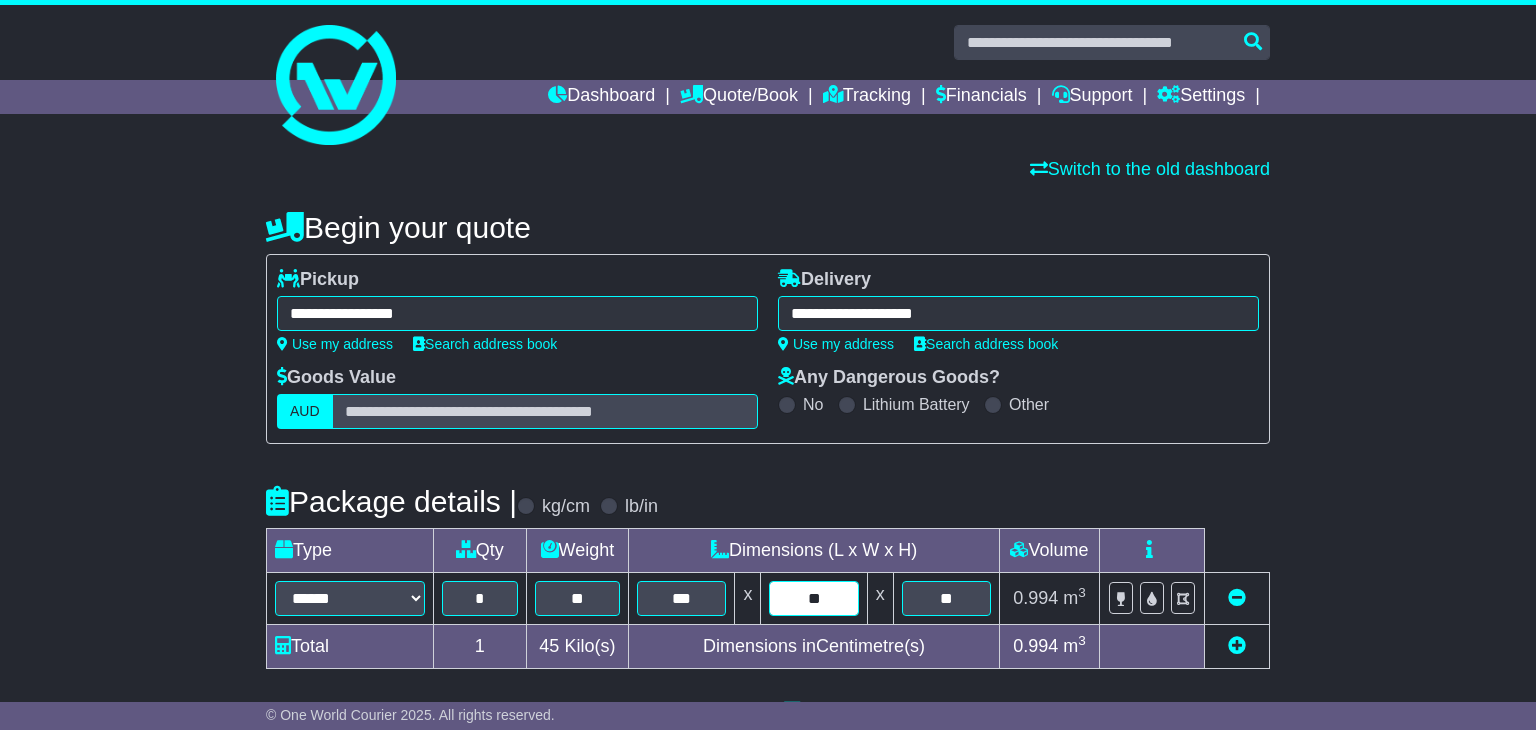 click on "**" at bounding box center [813, 598] 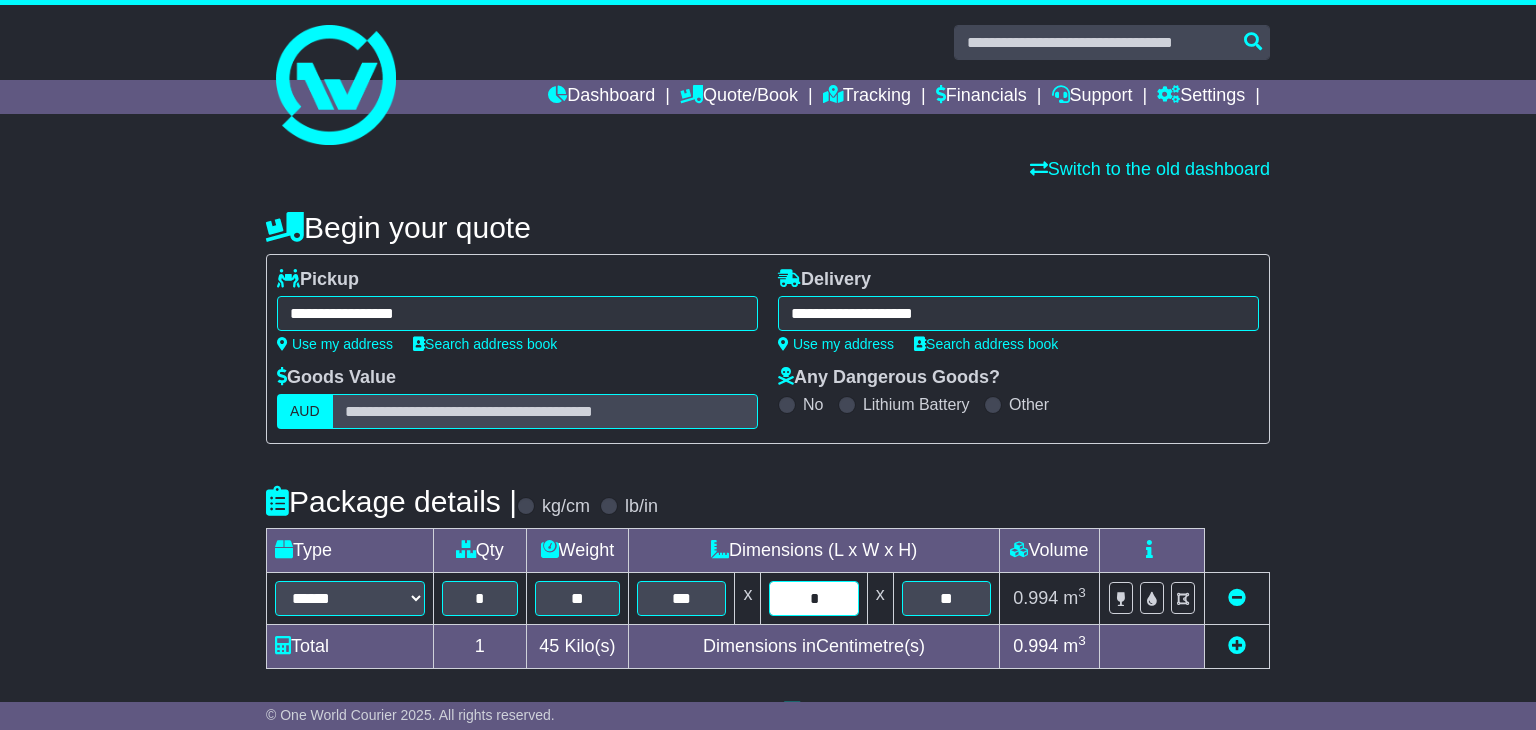 type on "**" 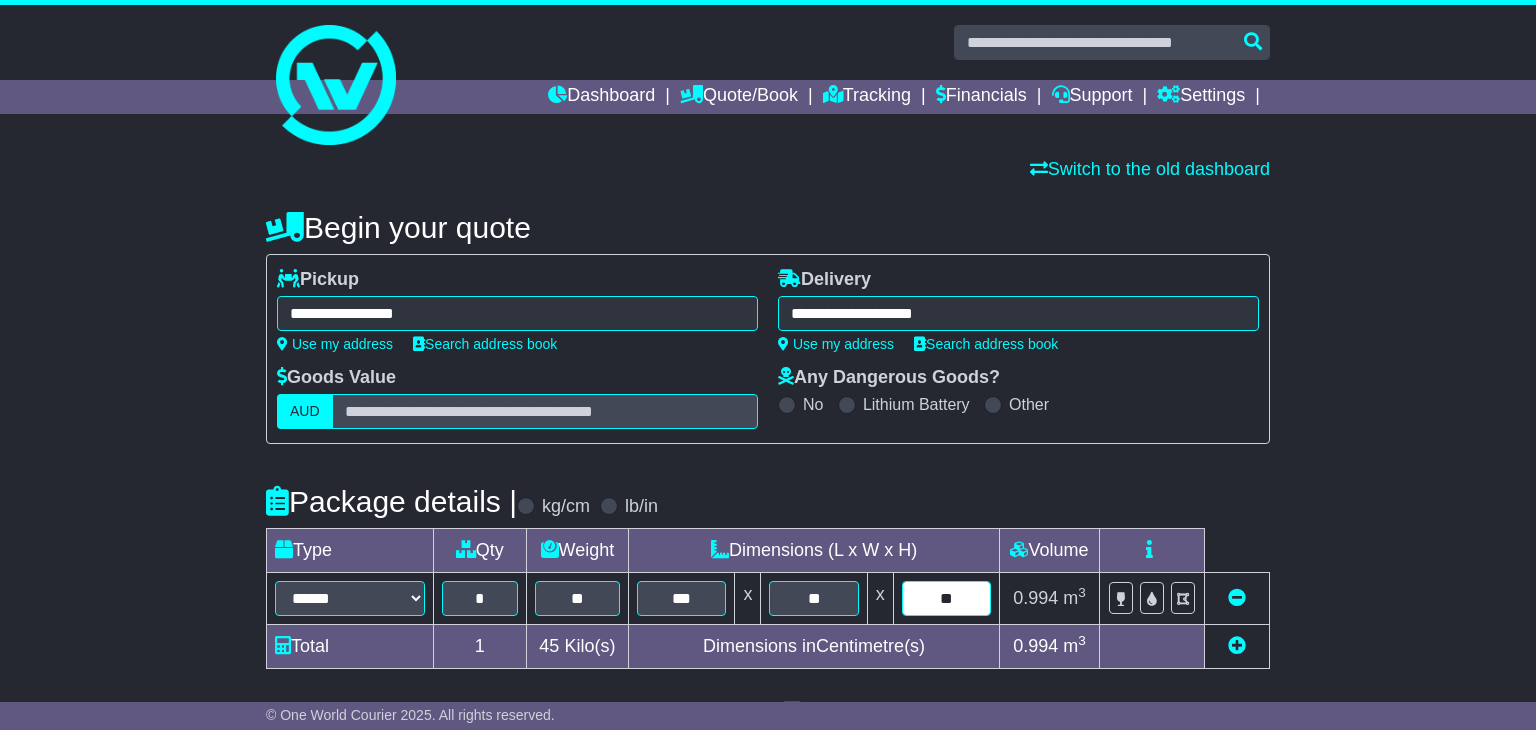 type on "**" 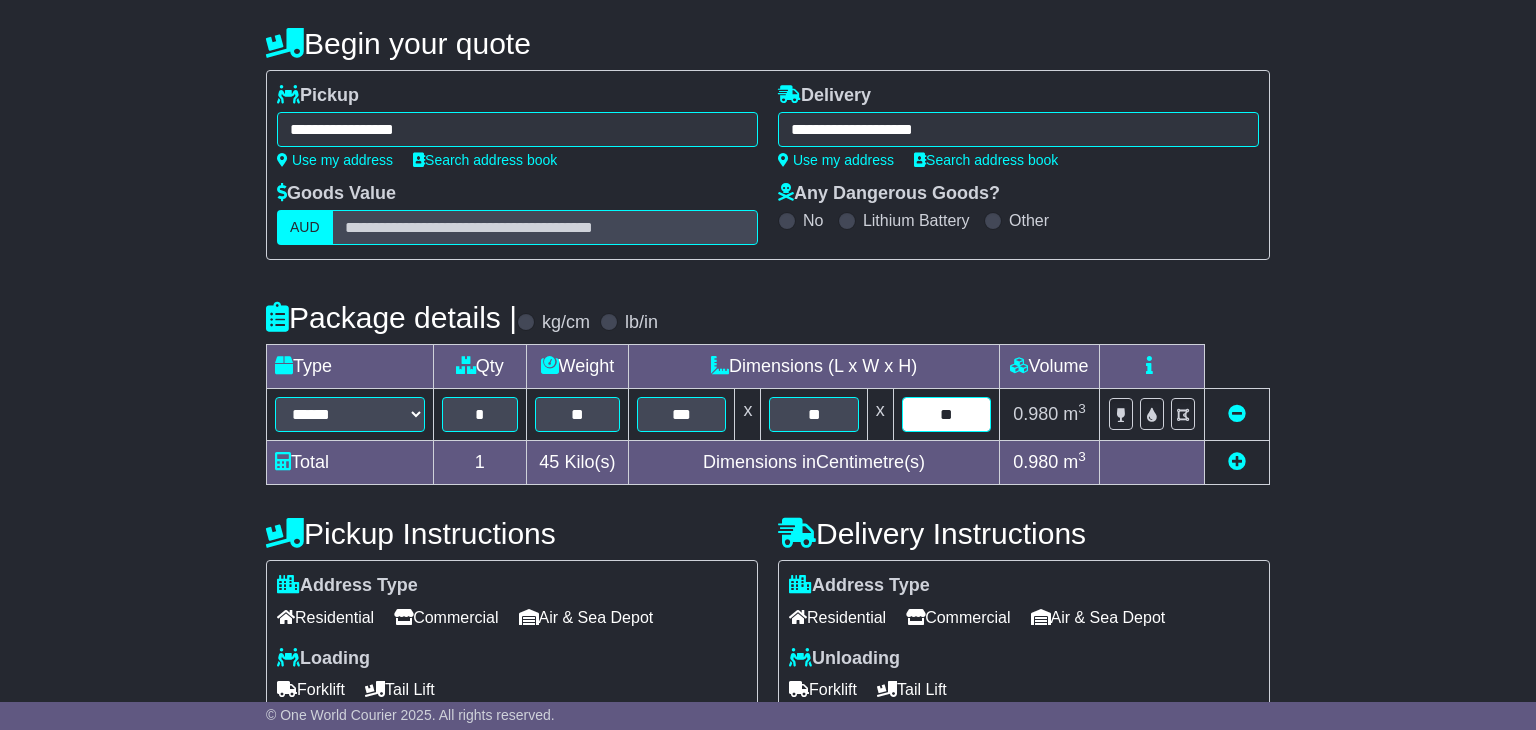 scroll, scrollTop: 218, scrollLeft: 0, axis: vertical 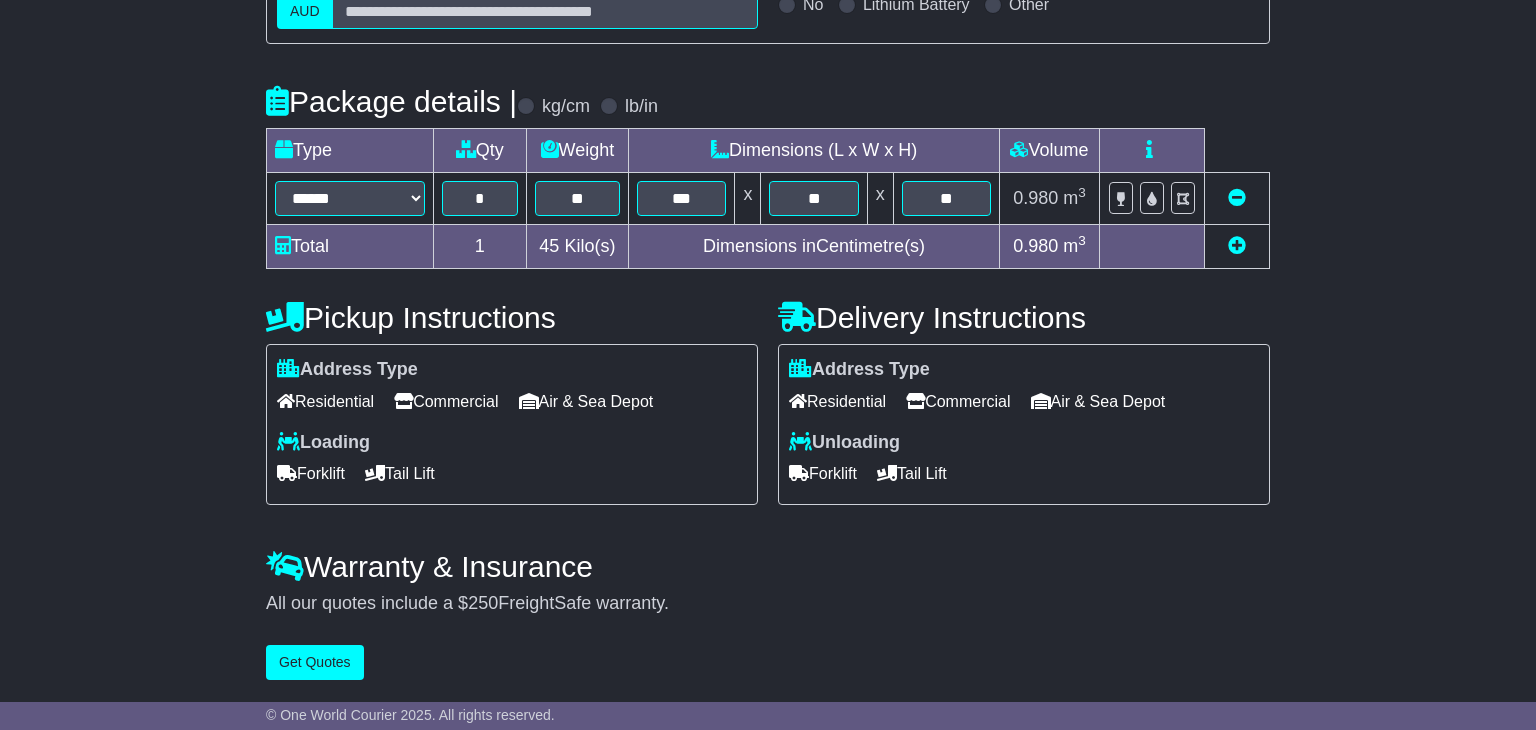 click on "Tail Lift" at bounding box center [912, 473] 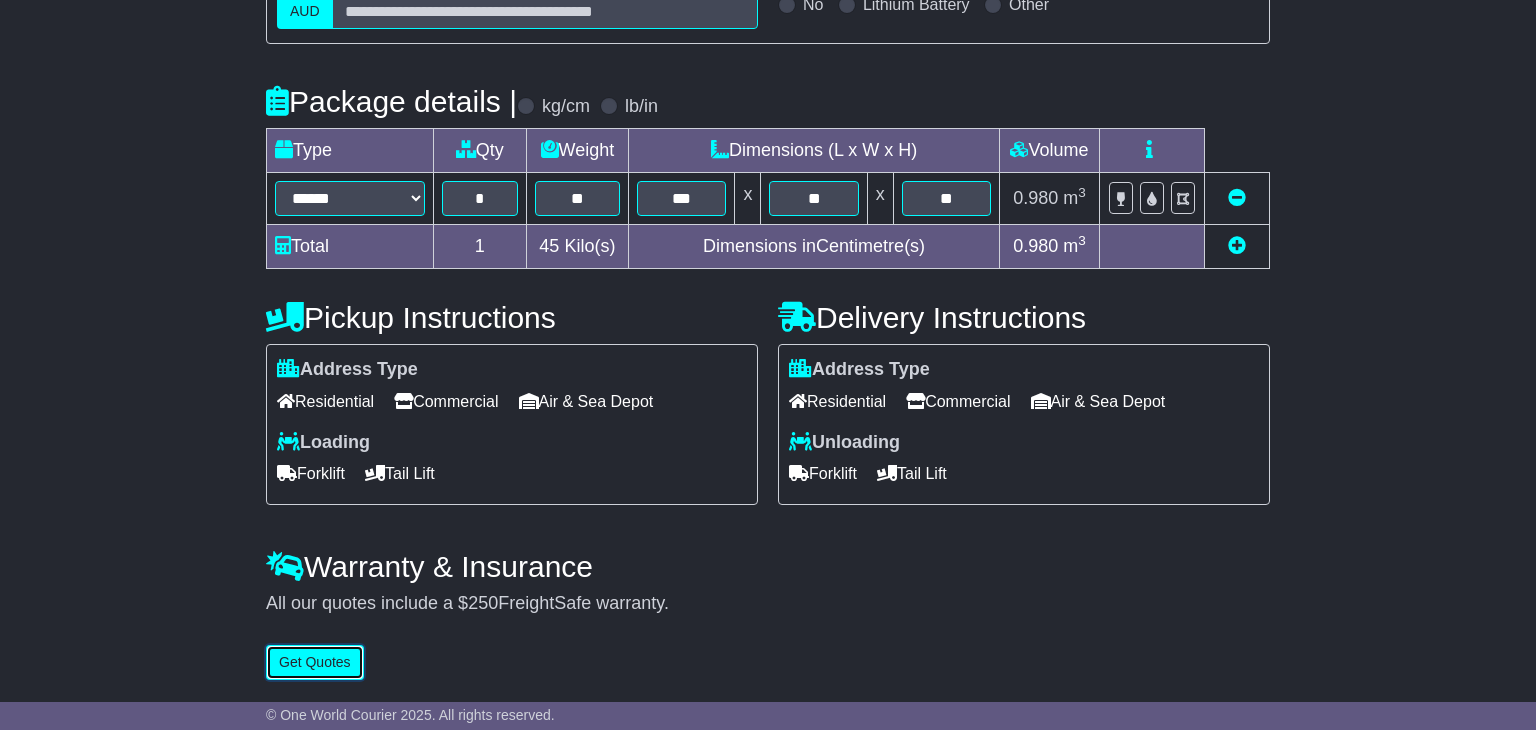 click on "Get Quotes" at bounding box center [315, 662] 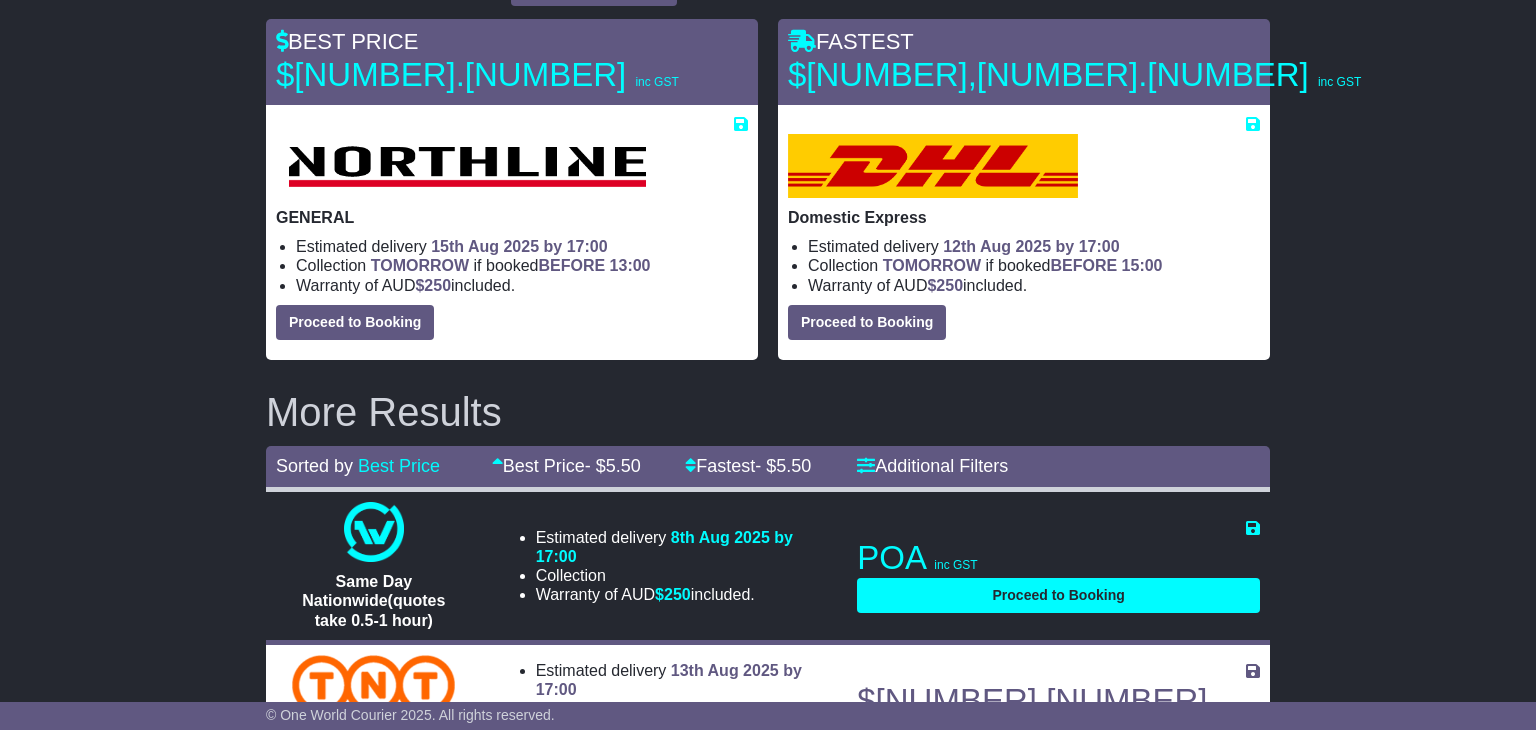 scroll, scrollTop: 0, scrollLeft: 0, axis: both 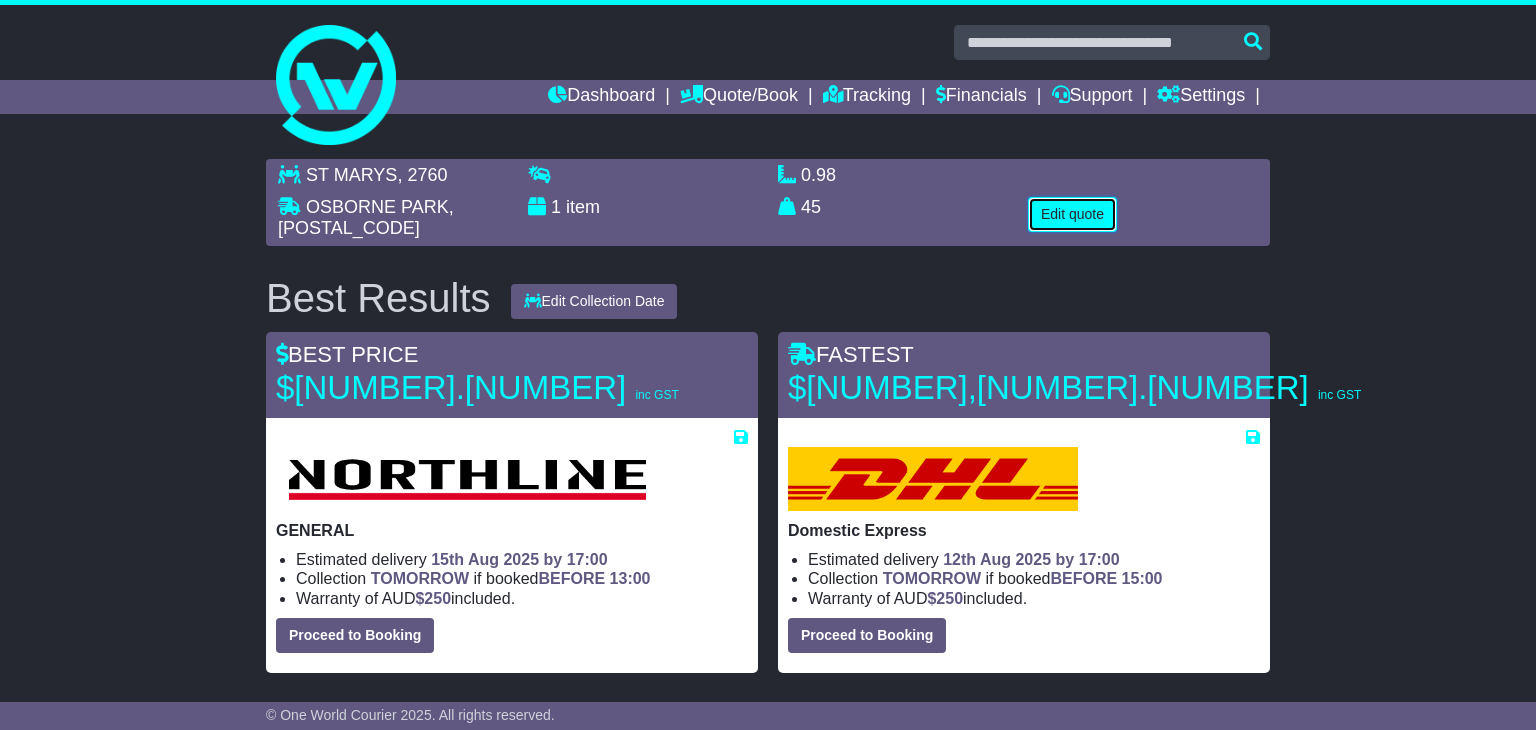click on "Edit quote" at bounding box center [1072, 214] 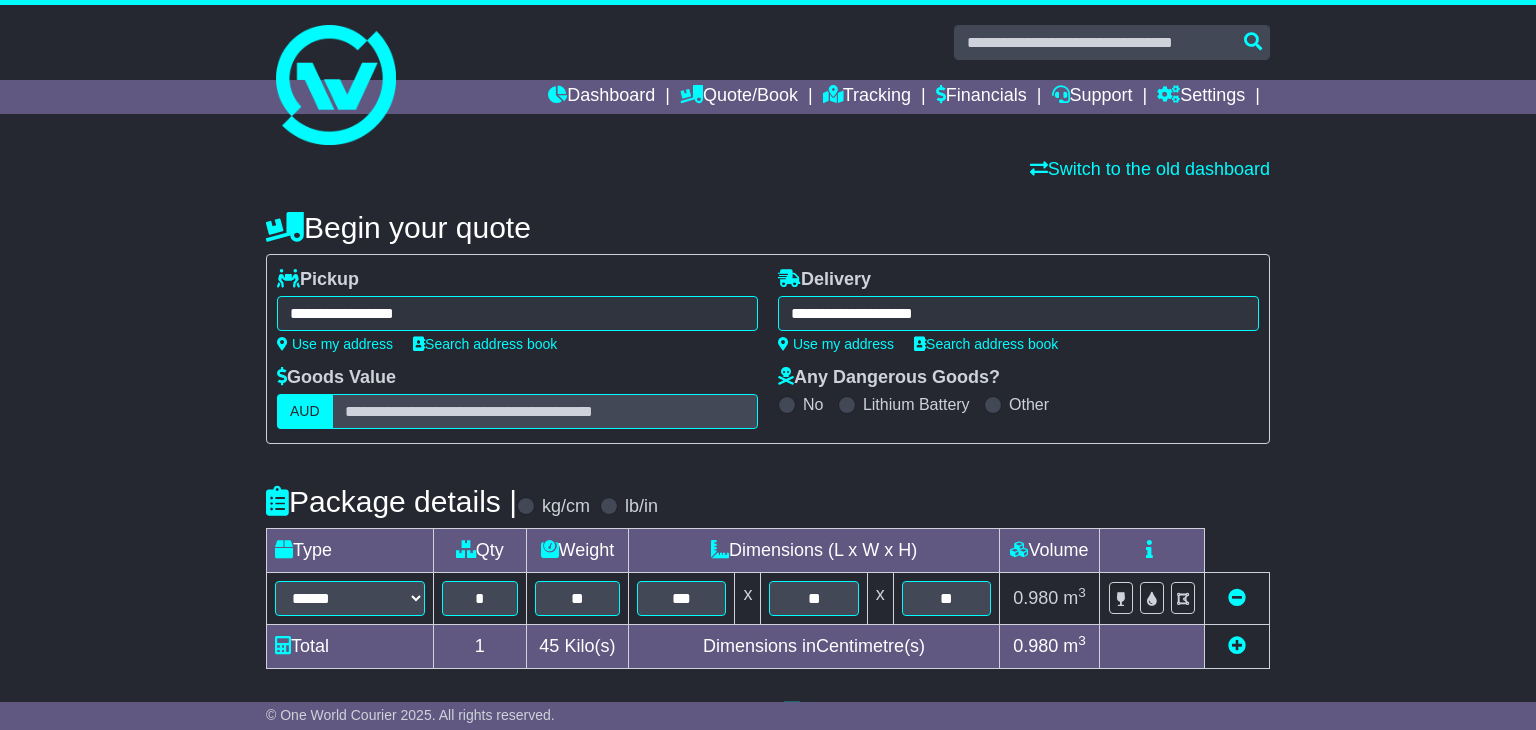 scroll, scrollTop: 401, scrollLeft: 0, axis: vertical 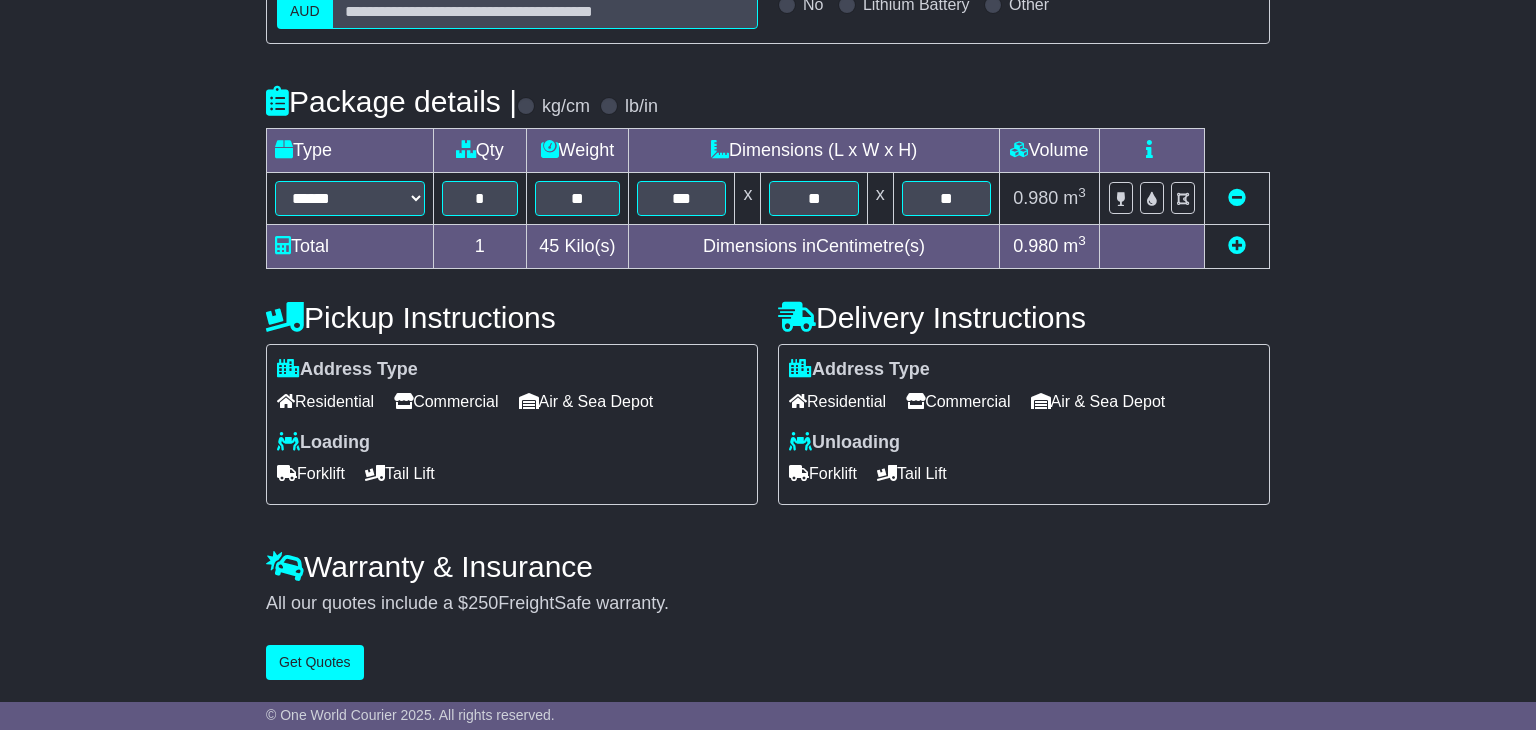 click on "Forklift" at bounding box center [823, 473] 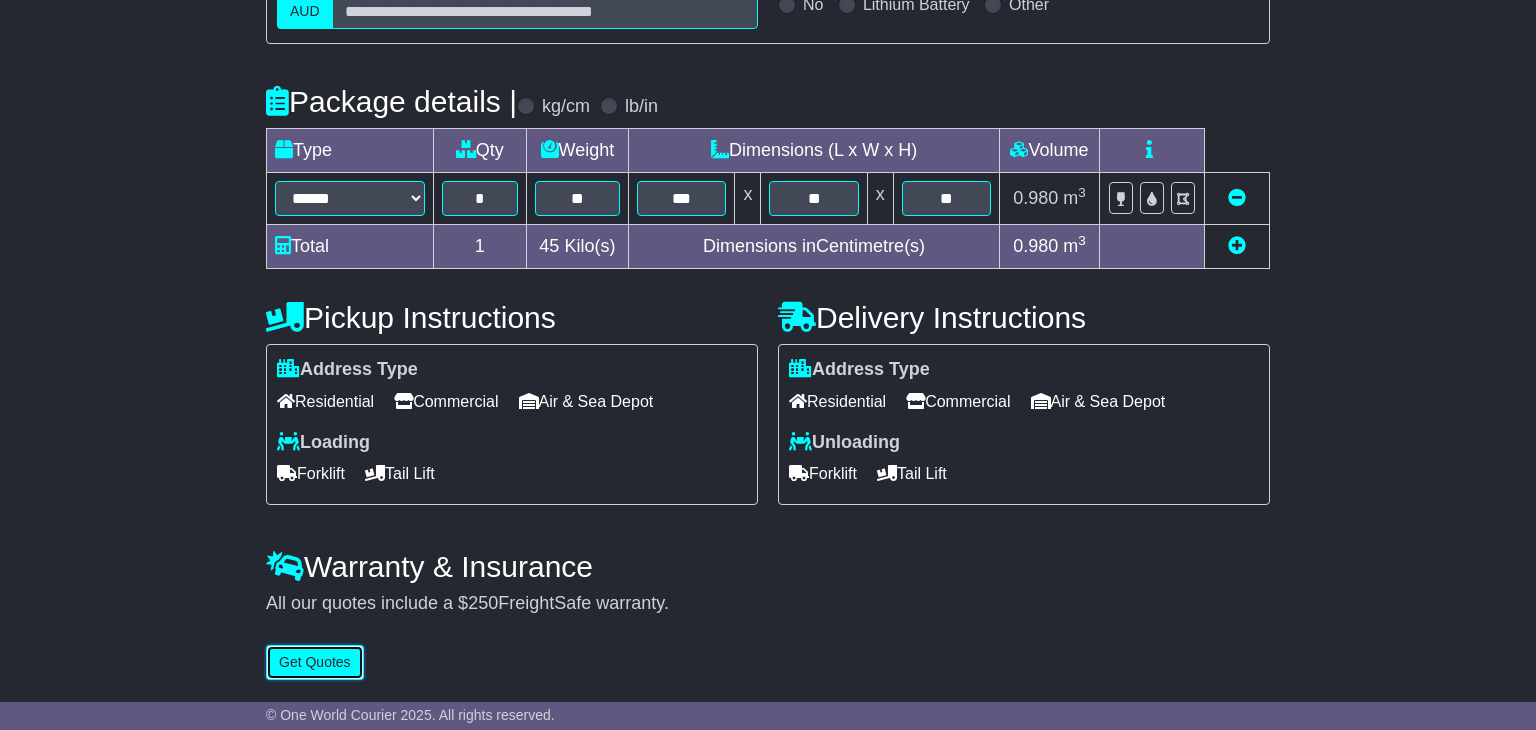 click on "Get Quotes" at bounding box center (315, 662) 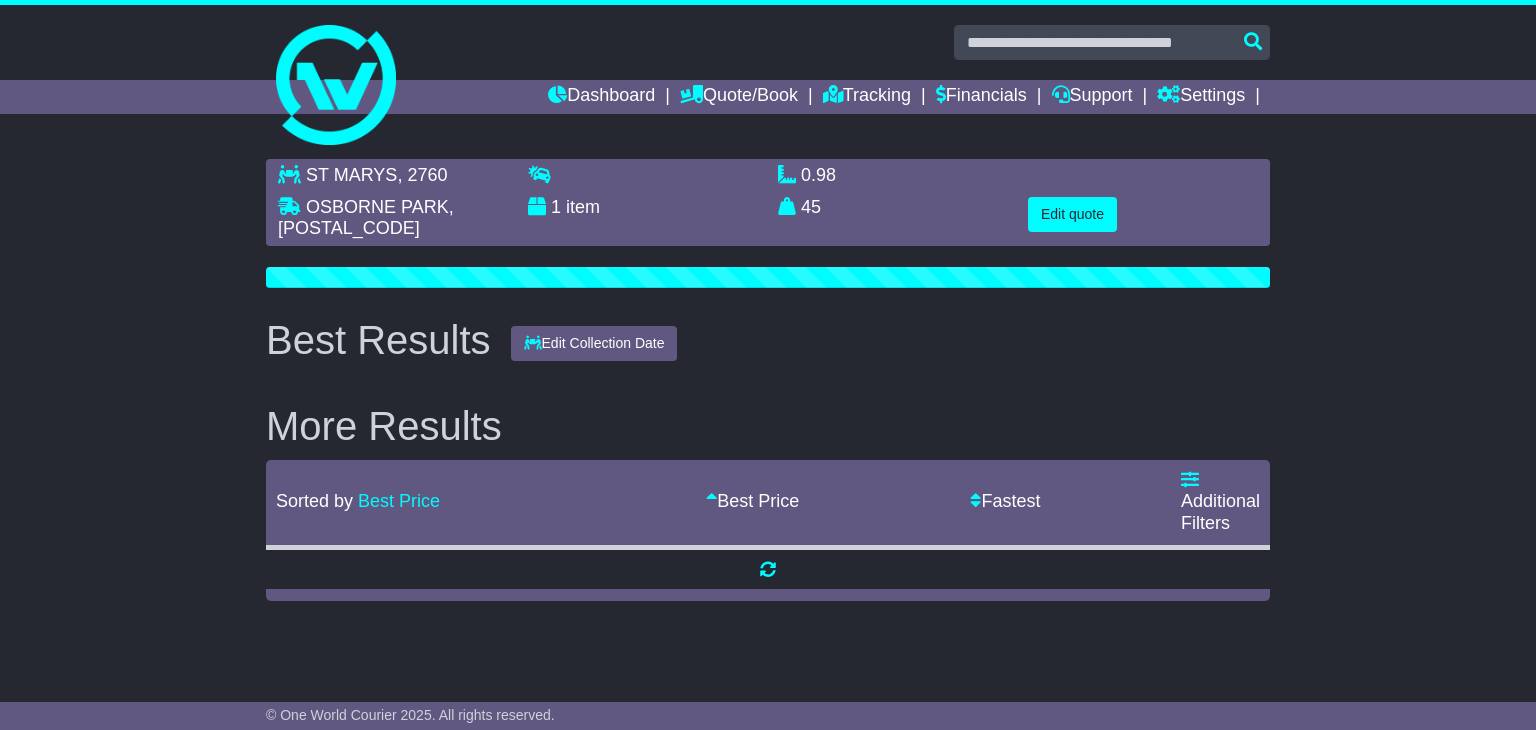 scroll, scrollTop: 0, scrollLeft: 0, axis: both 